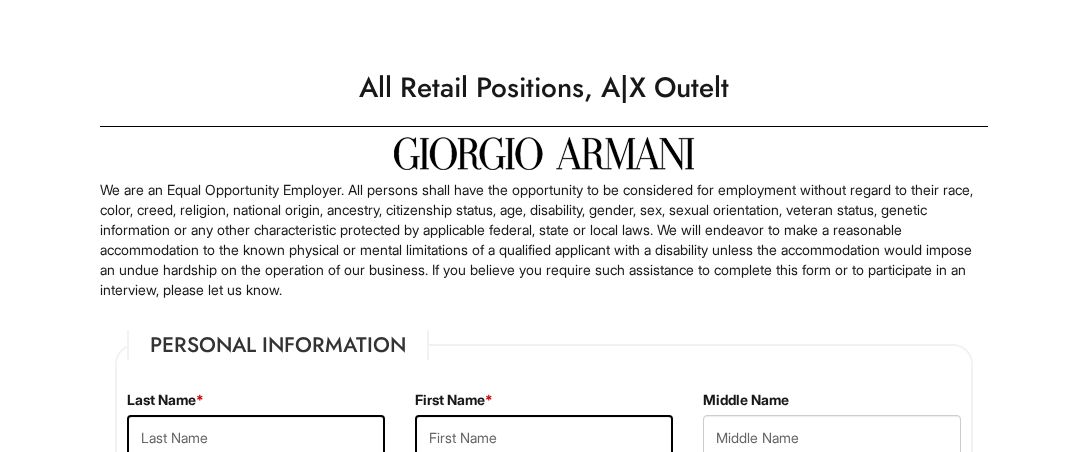 scroll, scrollTop: 211, scrollLeft: 0, axis: vertical 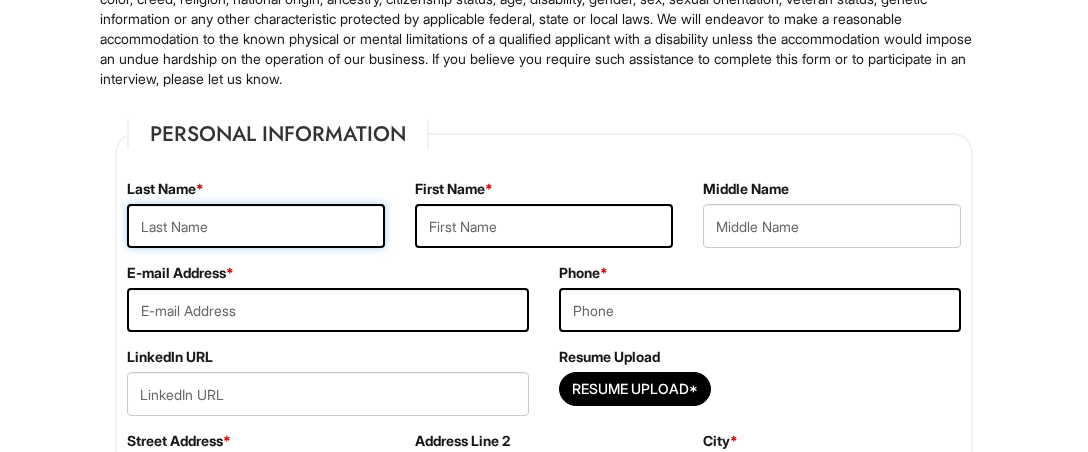 click at bounding box center [256, 226] 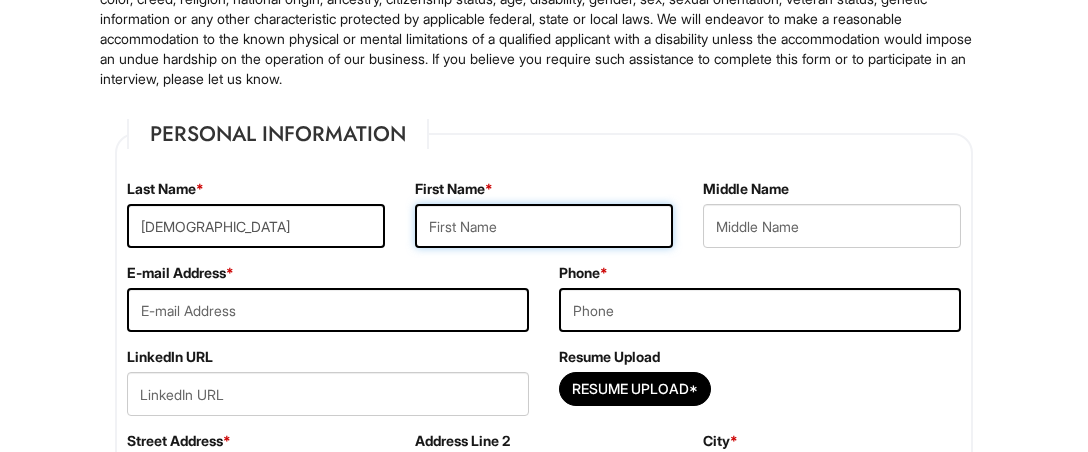 type on "Chris" 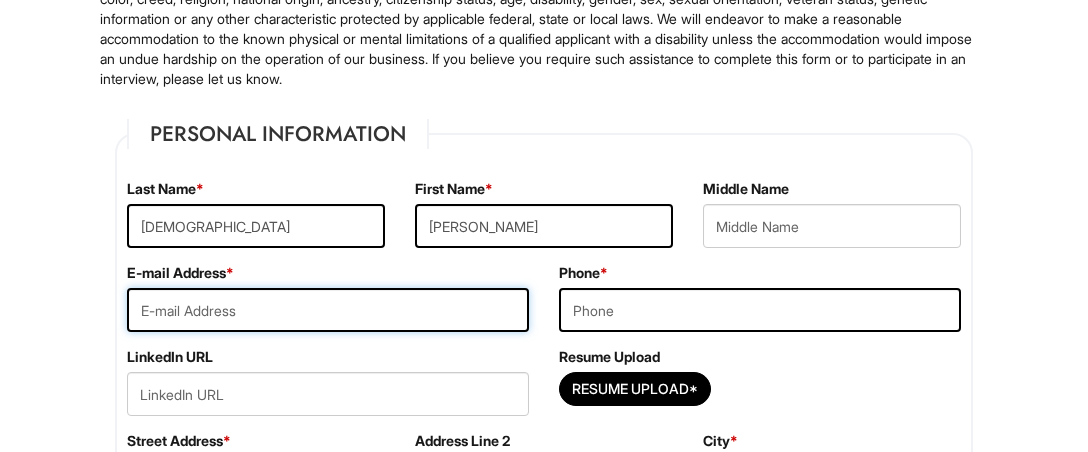 type on "chris.shioya@gmail.com" 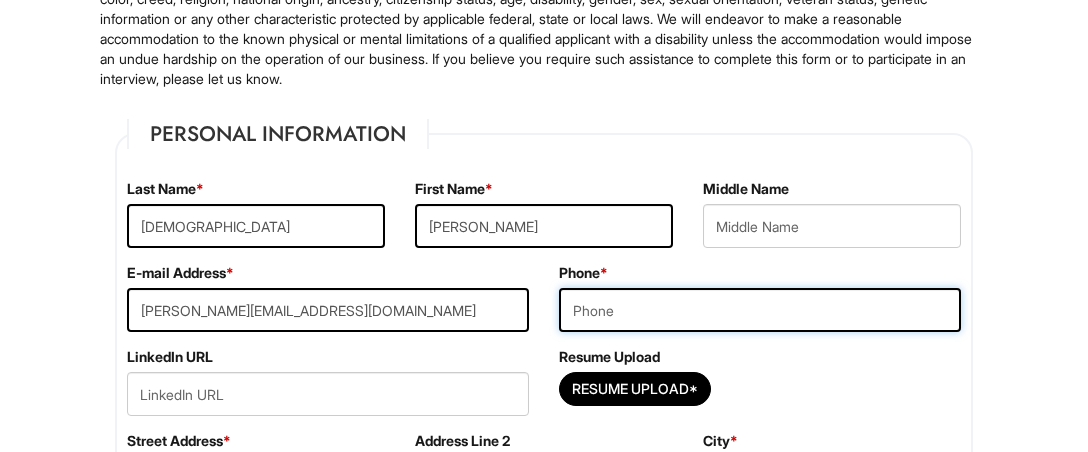 type on "7149878366" 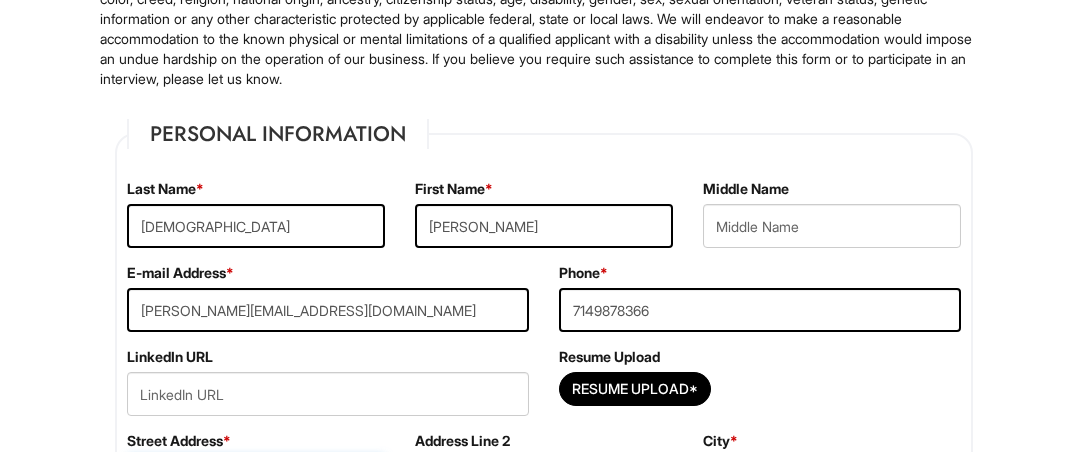 type on "8551 Bayonne Dr." 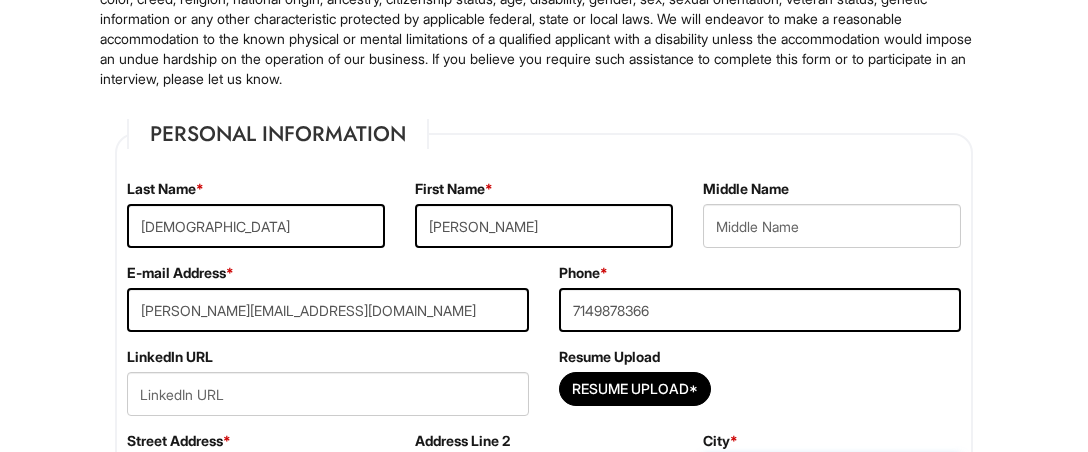type on "Huntington Beach" 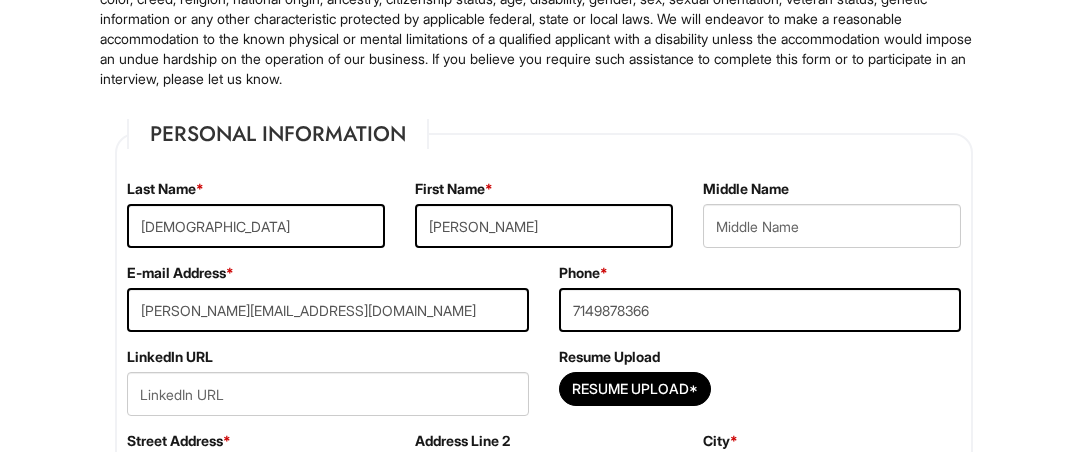 select on "CA" 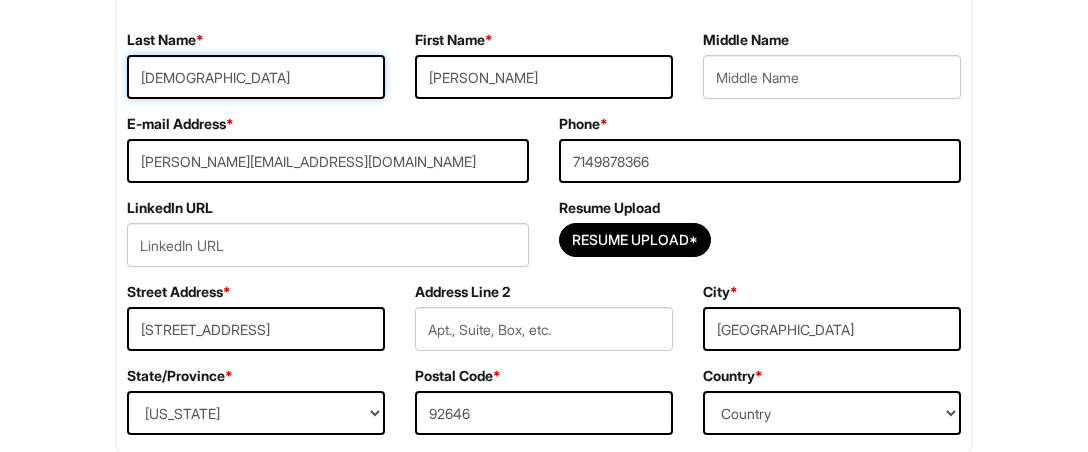 scroll, scrollTop: 421, scrollLeft: 0, axis: vertical 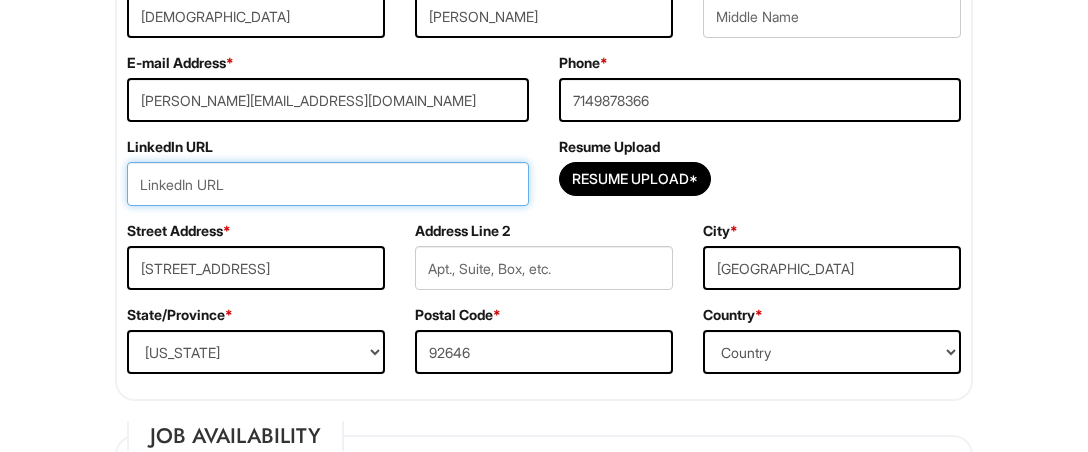 click at bounding box center [328, 184] 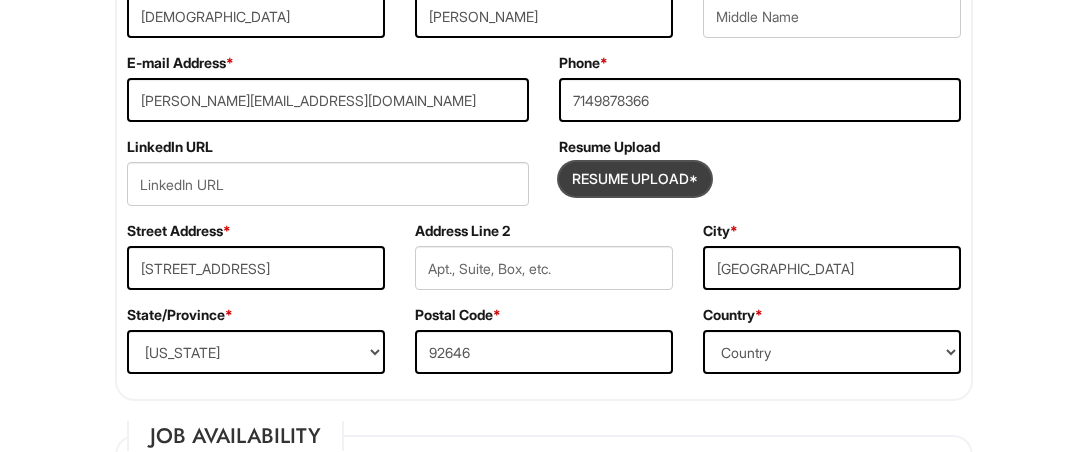 click at bounding box center [635, 179] 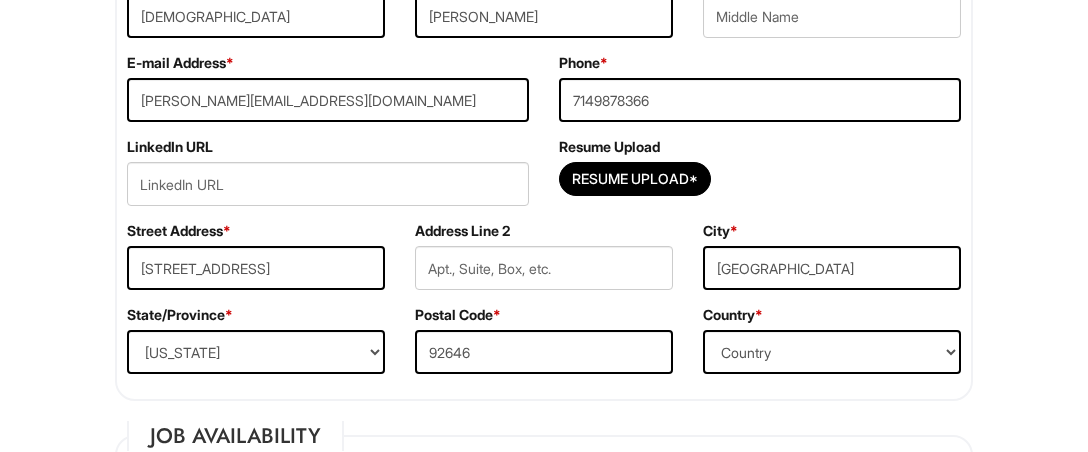 type on "C:\fakepath\Chris Shioya - Resume.pdf" 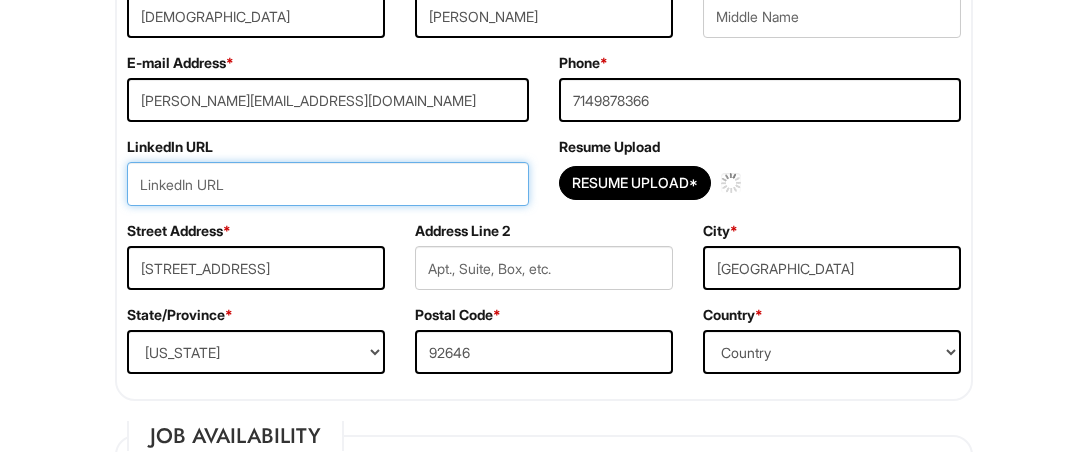 click at bounding box center [328, 184] 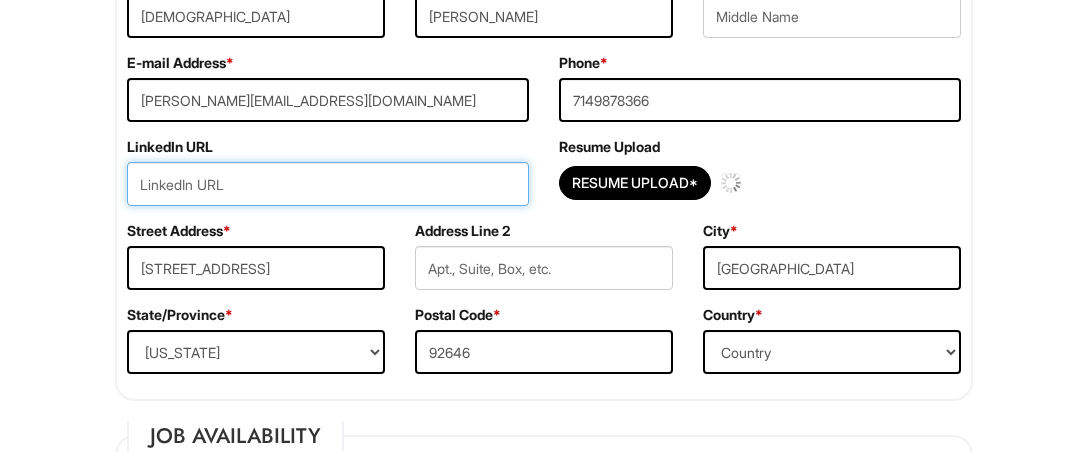 type 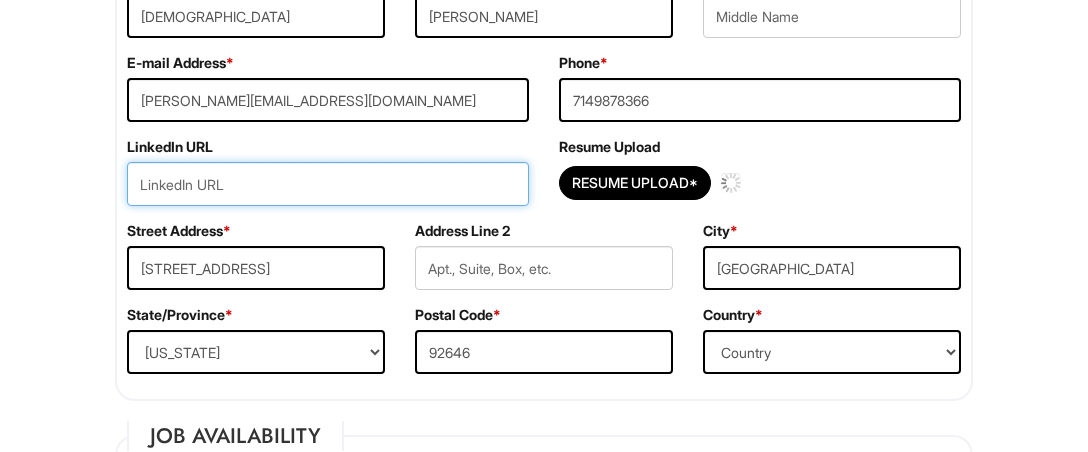 paste on "https://www.linkedin.com/in/chris-shioya-2a55b611/" 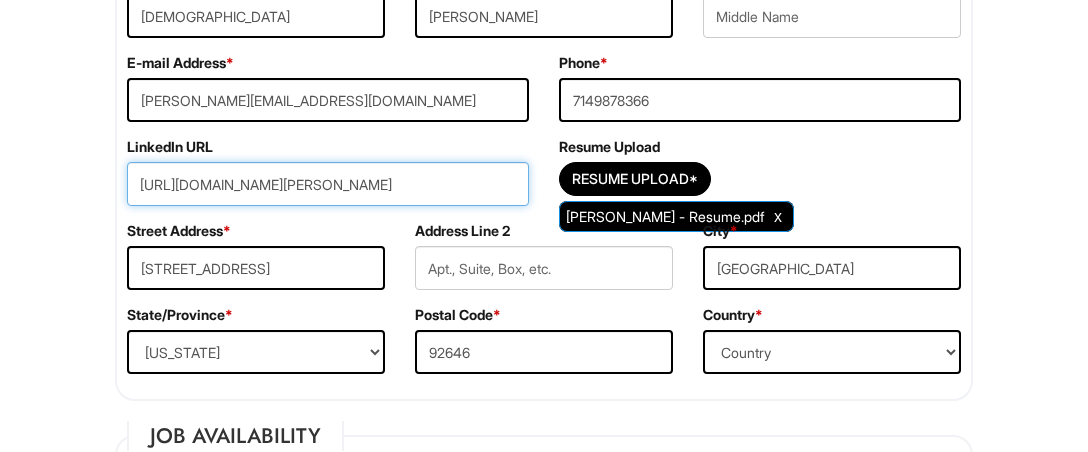 type on "https://www.linkedin.com/in/chris-shioya-2a55b611/" 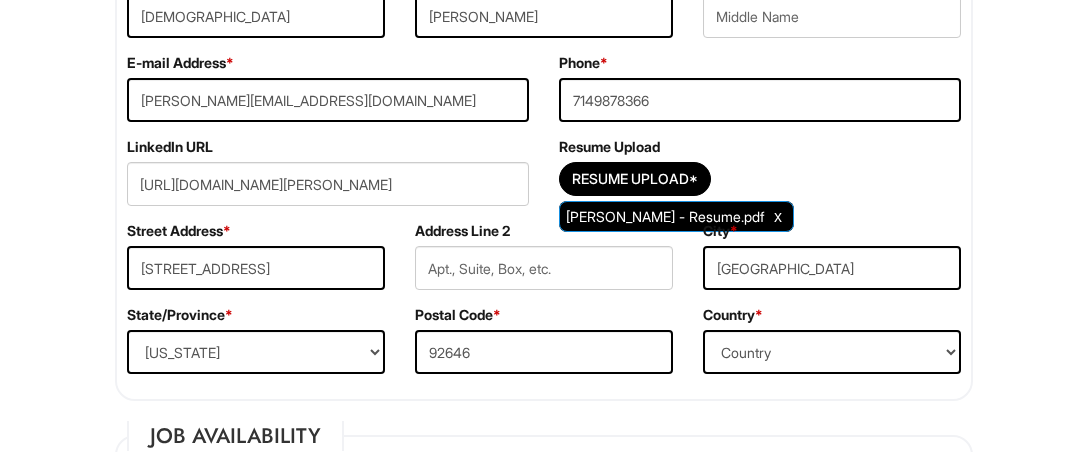 click on "Please Complete This Form 1 2 3 All Retail Positions, A|X Outelt PLEASE COMPLETE ALL REQUIRED FIELDS
We are an Equal Opportunity Employer. All persons shall have the opportunity to be considered for employment without regard to their race, color, creed, religion, national origin, ancestry, citizenship status, age, disability, gender, sex, sexual orientation, veteran status, genetic information or any other characteristic protected by applicable federal, state or local laws. We will endeavor to make a reasonable accommodation to the known physical or mental limitations of a qualified applicant with a disability unless the accommodation would impose an undue hardship on the operation of our business. If you believe you require such assistance to complete this form or to participate in an interview, please let us know.
Personal Information
Last Name  *   Shioya
First Name  *   Chris
Middle Name
E-mail Address  *   chris.shioya@gmail.com
Phone  *   7149878366
LinkedIn URL" at bounding box center [544, 1532] 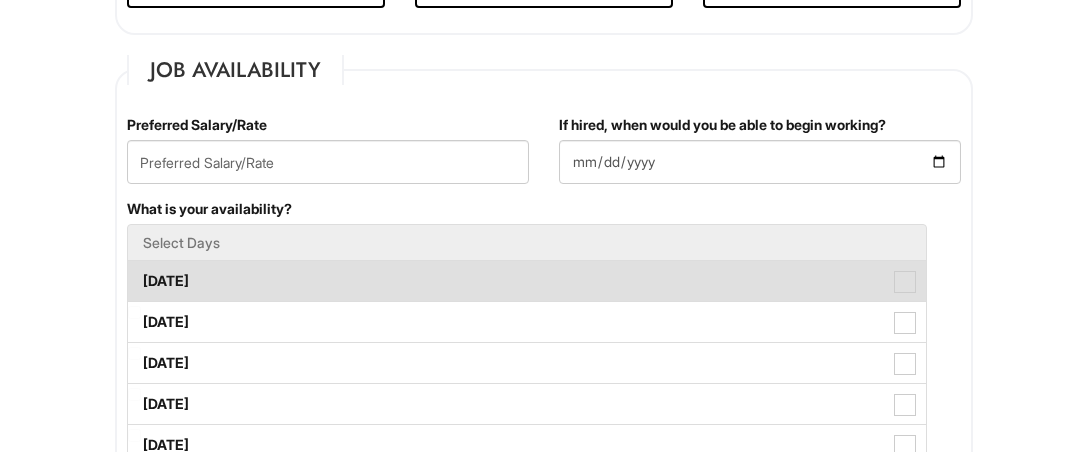 scroll, scrollTop: 843, scrollLeft: 0, axis: vertical 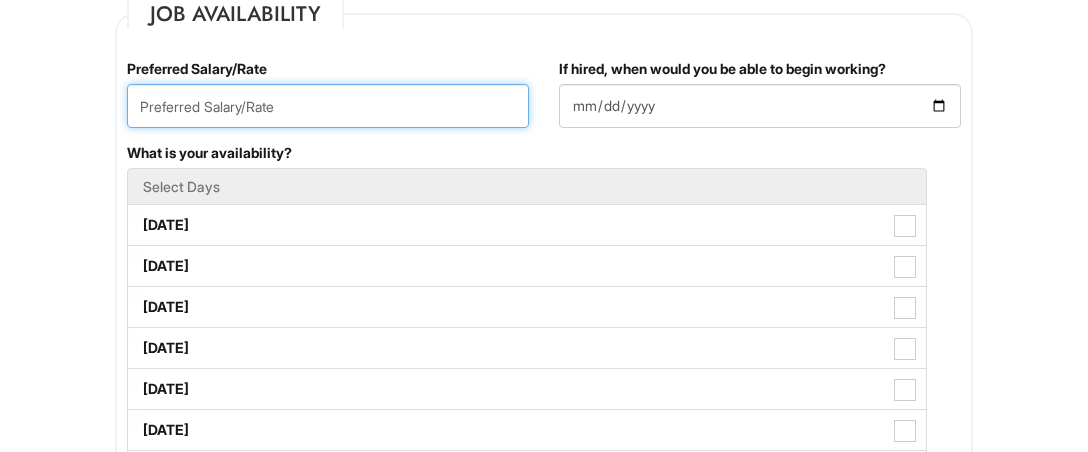 click at bounding box center (328, 106) 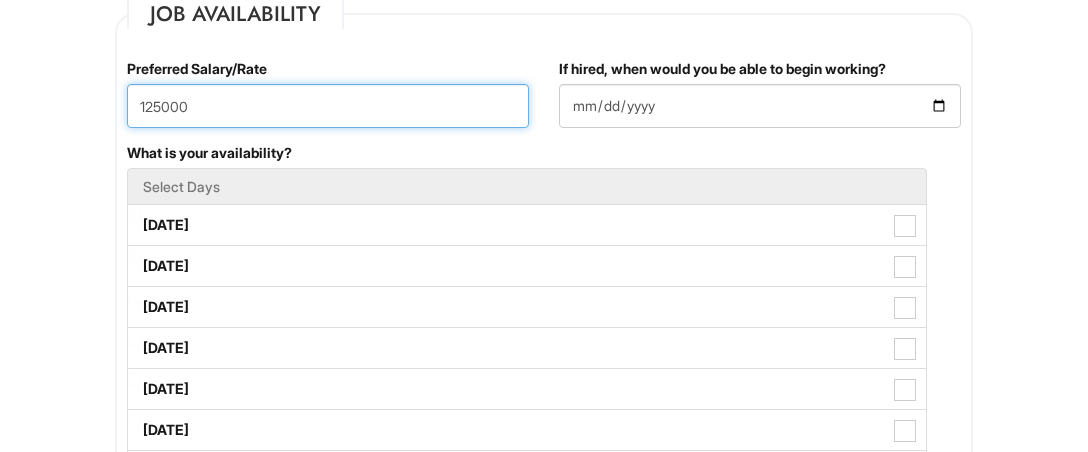 type on "125000" 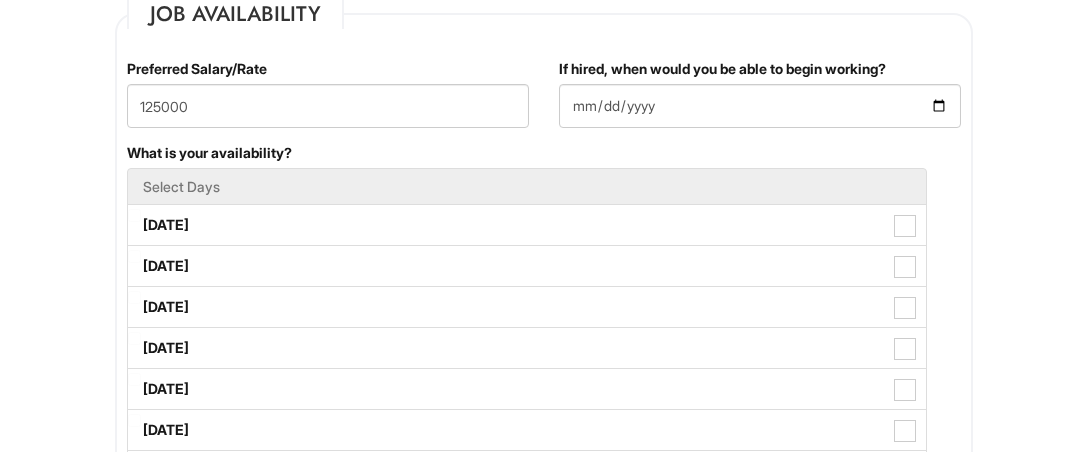 click on "Please Complete This Form 1 2 3 All Retail Positions, A|X Outelt PLEASE COMPLETE ALL REQUIRED FIELDS
We are an Equal Opportunity Employer. All persons shall have the opportunity to be considered for employment without regard to their race, color, creed, religion, national origin, ancestry, citizenship status, age, disability, gender, sex, sexual orientation, veteran status, genetic information or any other characteristic protected by applicable federal, state or local laws. We will endeavor to make a reasonable accommodation to the known physical or mental limitations of a qualified applicant with a disability unless the accommodation would impose an undue hardship on the operation of our business. If you believe you require such assistance to complete this form or to participate in an interview, please let us know.
Personal Information
Last Name  *   Shioya
First Name  *   Chris
Middle Name
E-mail Address  *   chris.shioya@gmail.com
Phone  *   7149878366
LinkedIn URL" at bounding box center [544, 1110] 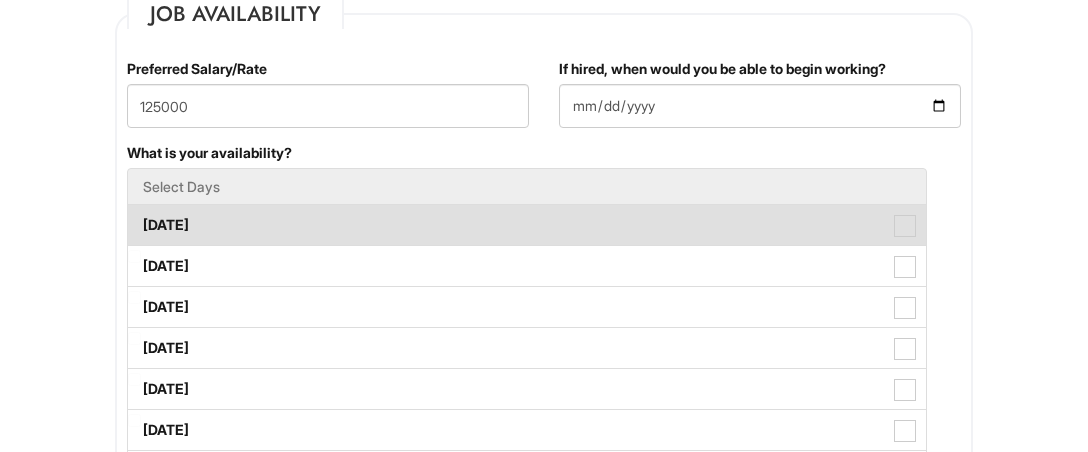 click on "Monday" at bounding box center [527, 225] 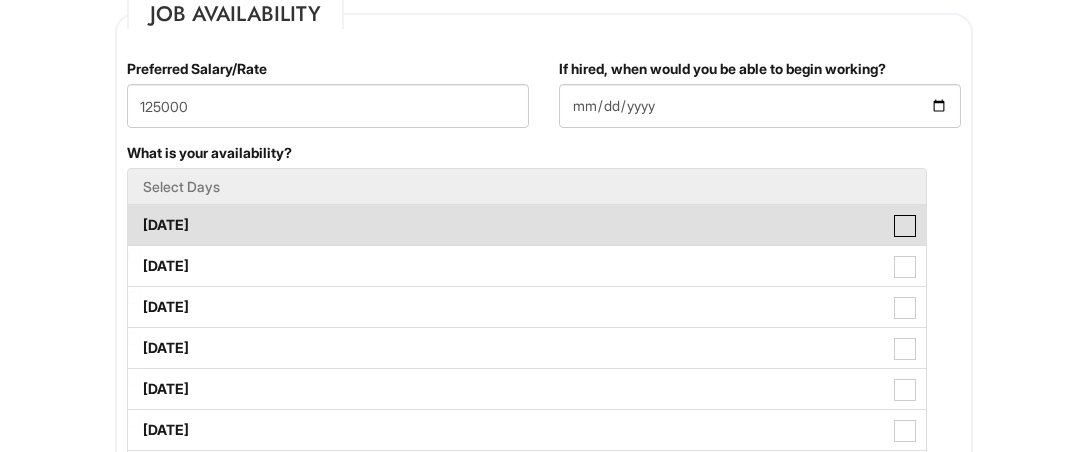 checkbox on "true" 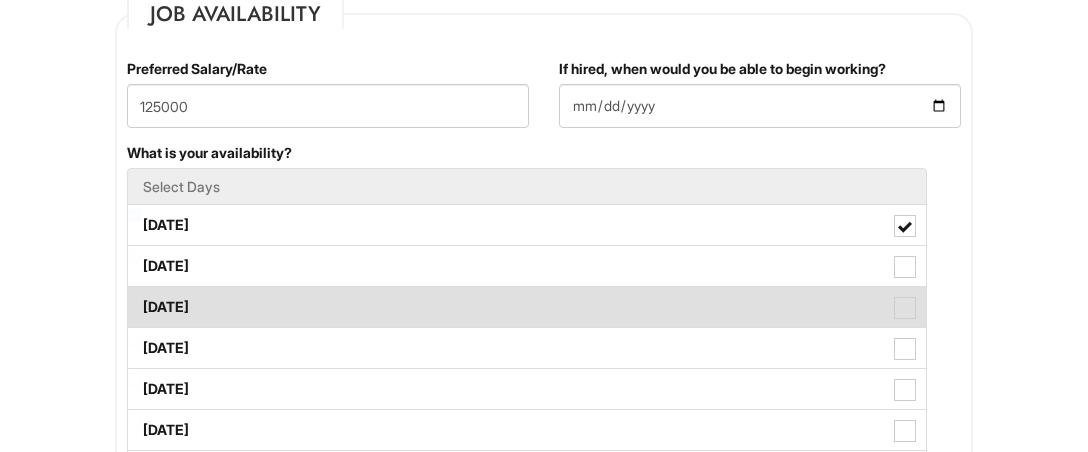 drag, startPoint x: 182, startPoint y: 264, endPoint x: 184, endPoint y: 284, distance: 20.09975 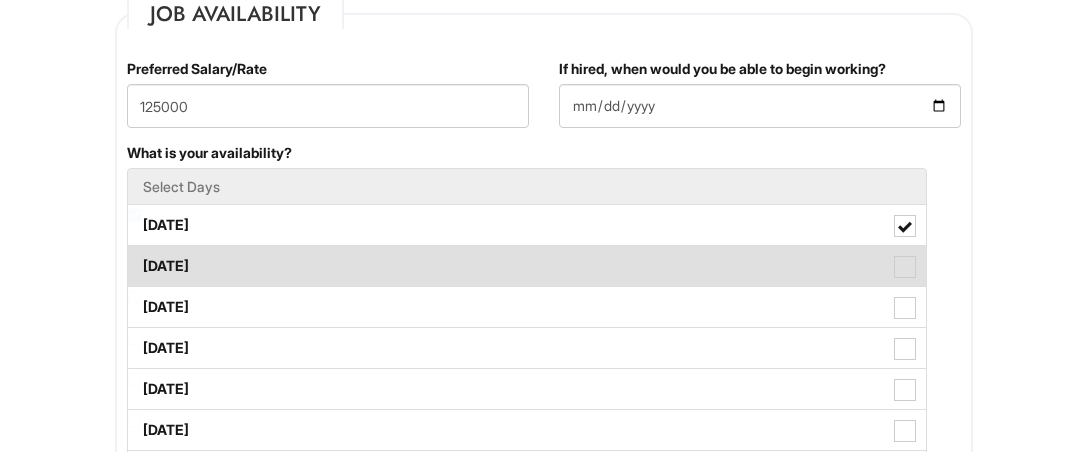 click on "Tuesday" at bounding box center (527, 266) 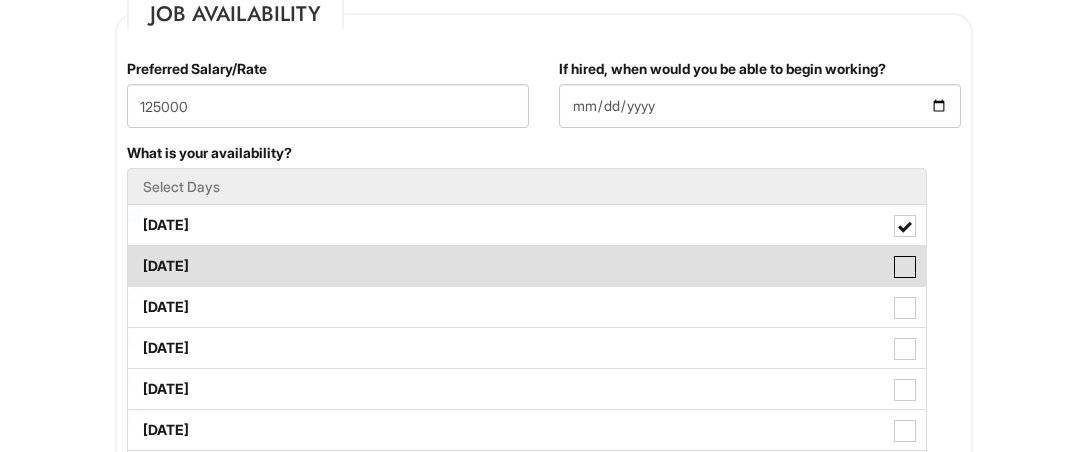 click on "Tuesday" at bounding box center [134, 256] 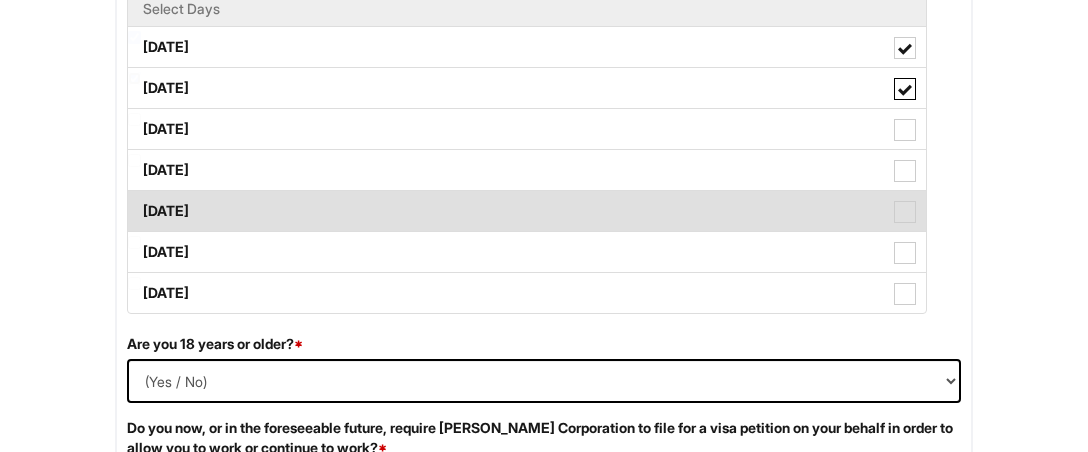 scroll, scrollTop: 1054, scrollLeft: 0, axis: vertical 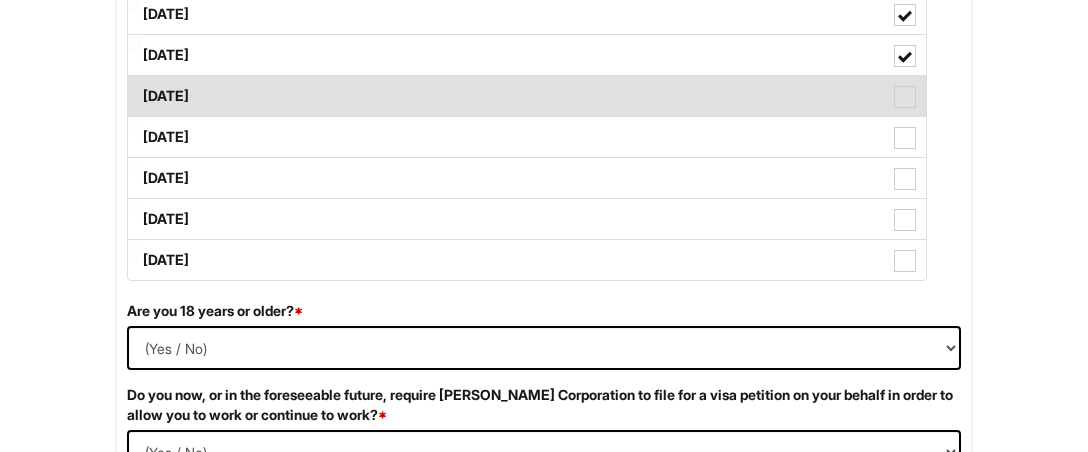 click at bounding box center [905, 97] 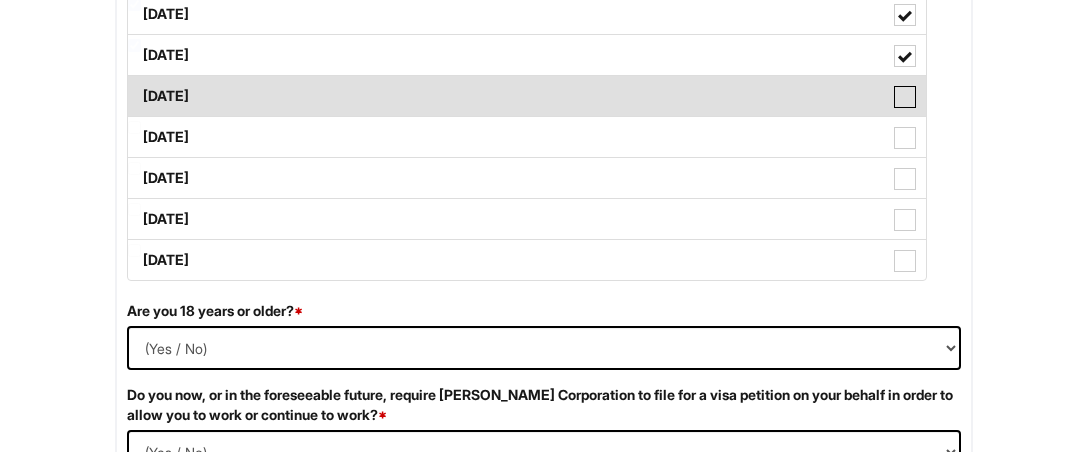 click on "Wednesday" at bounding box center [134, 86] 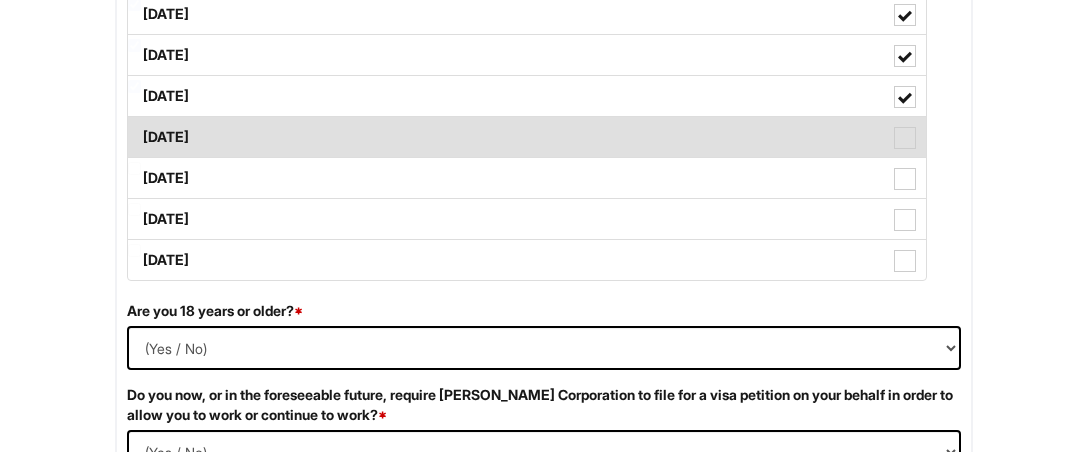 click at bounding box center (905, 138) 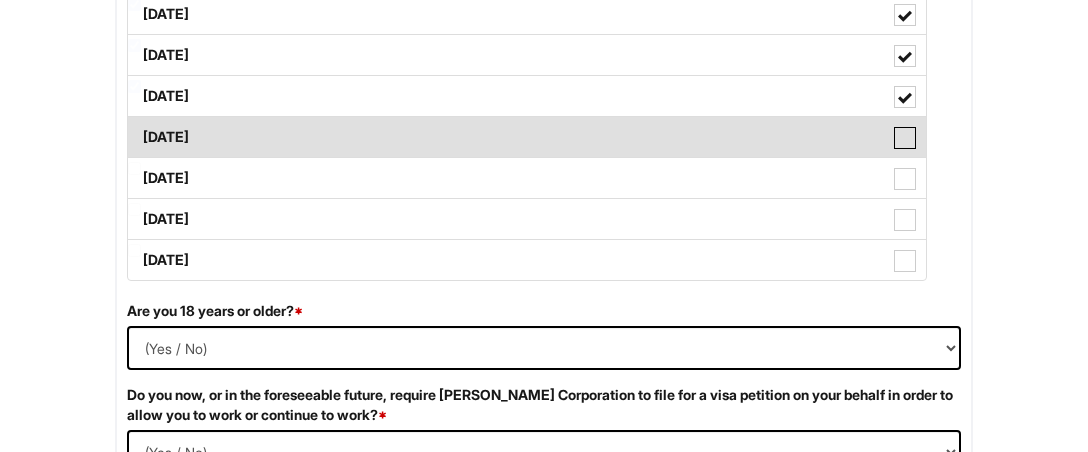 click on "Thursday" at bounding box center [134, 127] 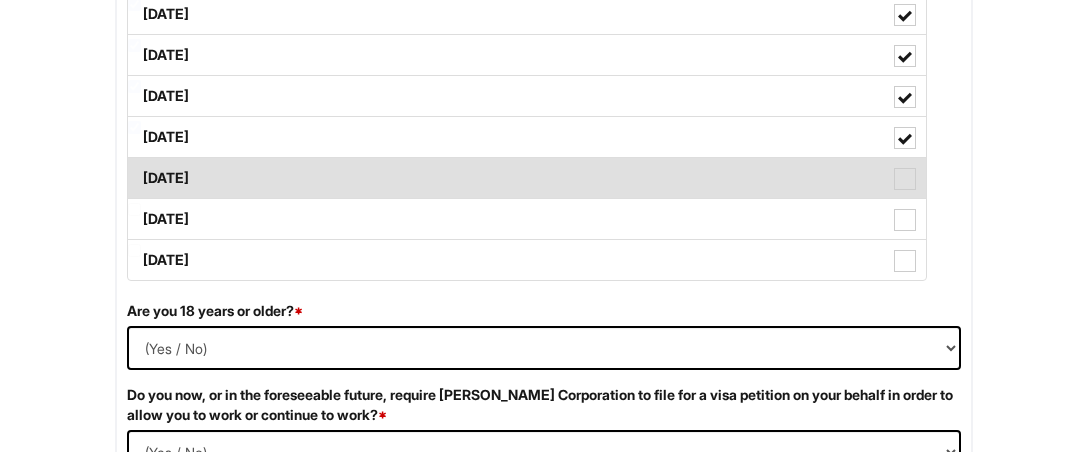 drag, startPoint x: 917, startPoint y: 172, endPoint x: 916, endPoint y: 183, distance: 11.045361 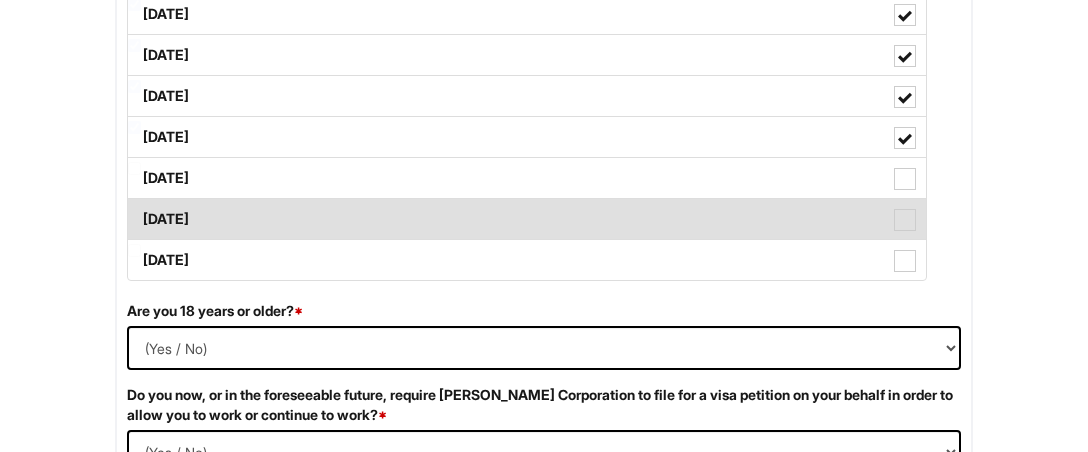 click on "Saturday" at bounding box center [527, 219] 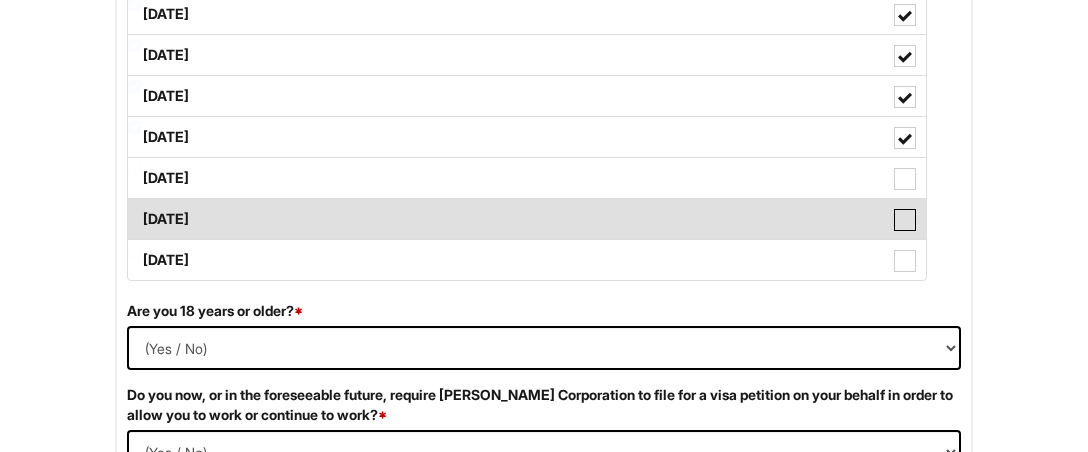 checkbox on "true" 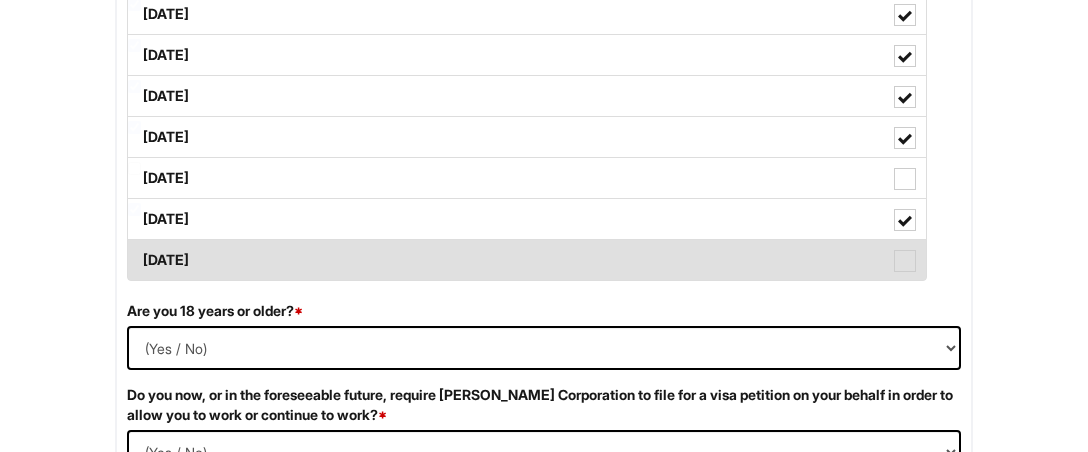 click at bounding box center [905, 261] 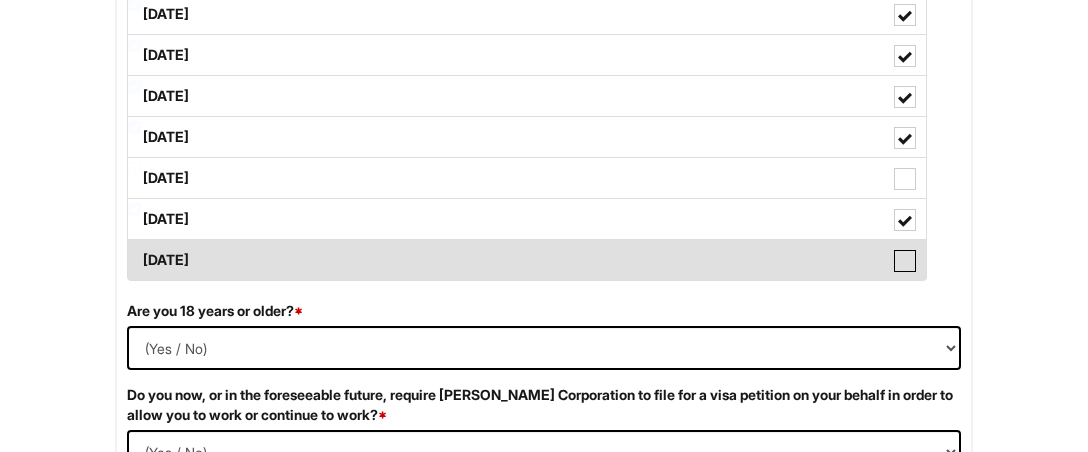 click on "Sunday" at bounding box center [134, 250] 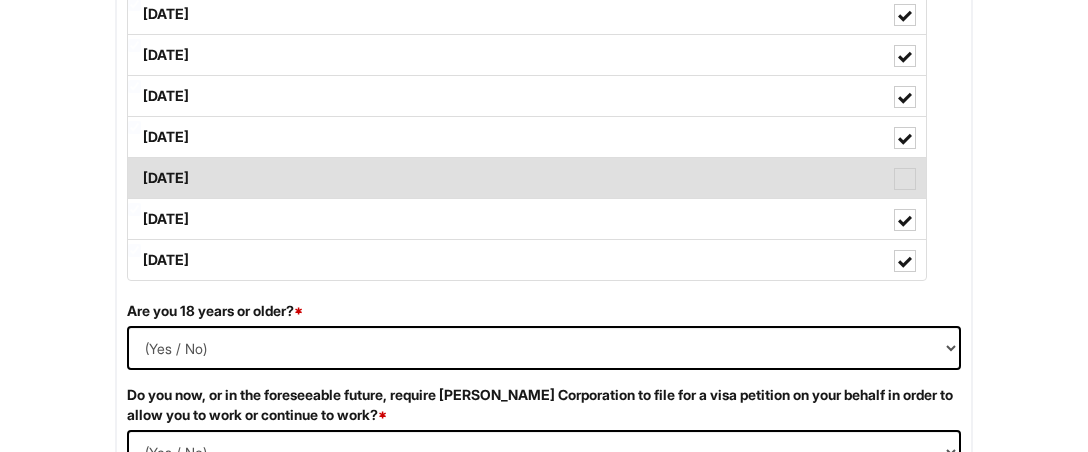 click at bounding box center [905, 179] 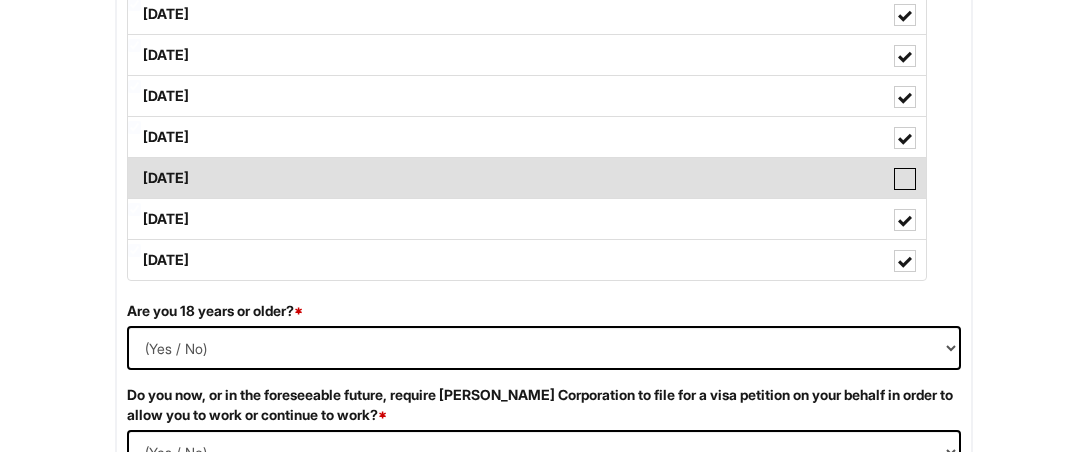 checkbox on "true" 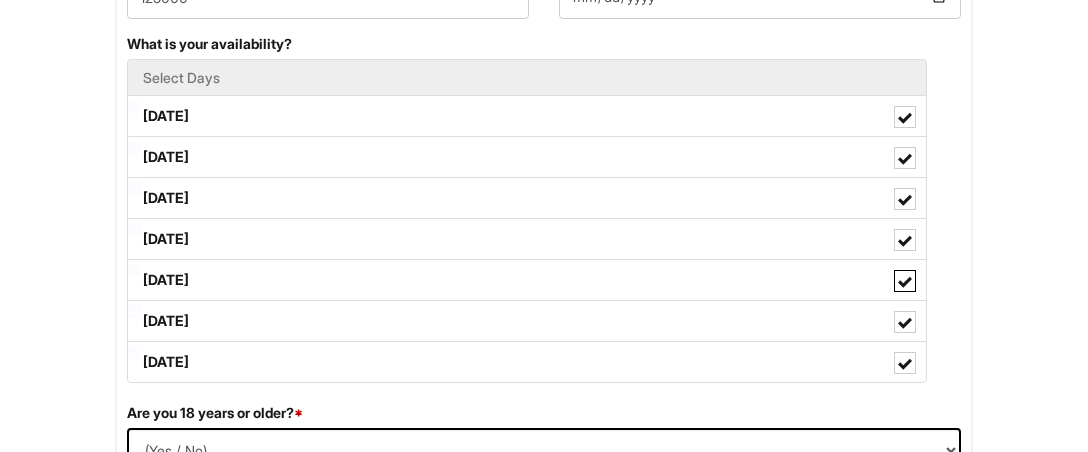 scroll, scrollTop: 843, scrollLeft: 0, axis: vertical 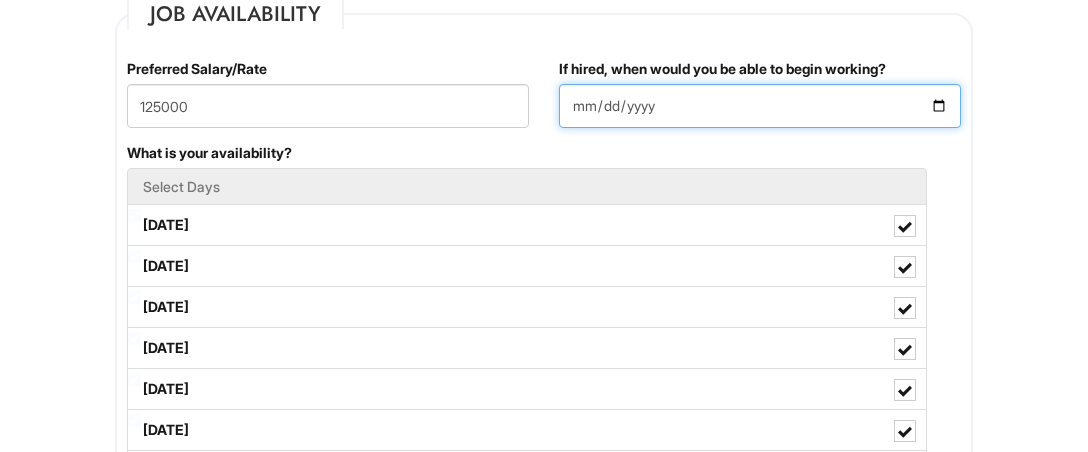 click on "If hired, when would you be able to begin working?" at bounding box center [760, 106] 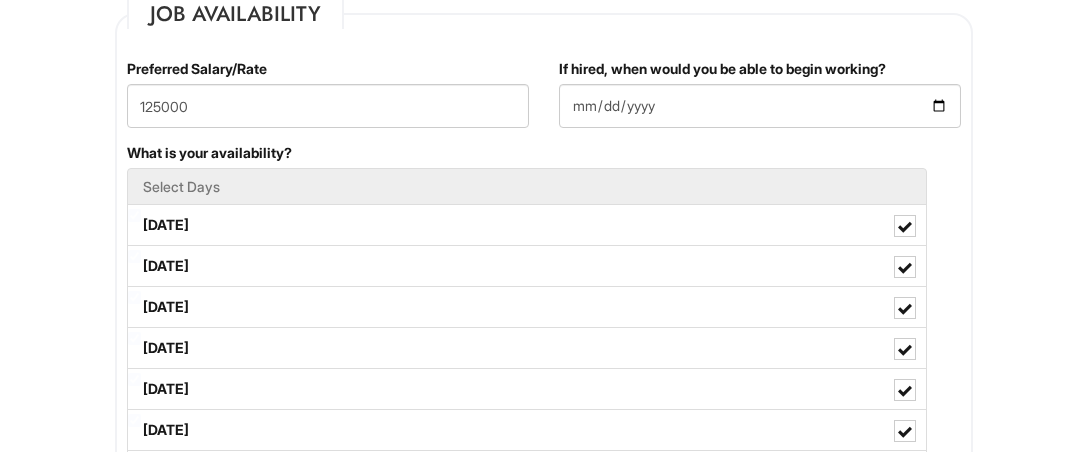 drag, startPoint x: 11, startPoint y: 366, endPoint x: 17, endPoint y: 352, distance: 15.231546 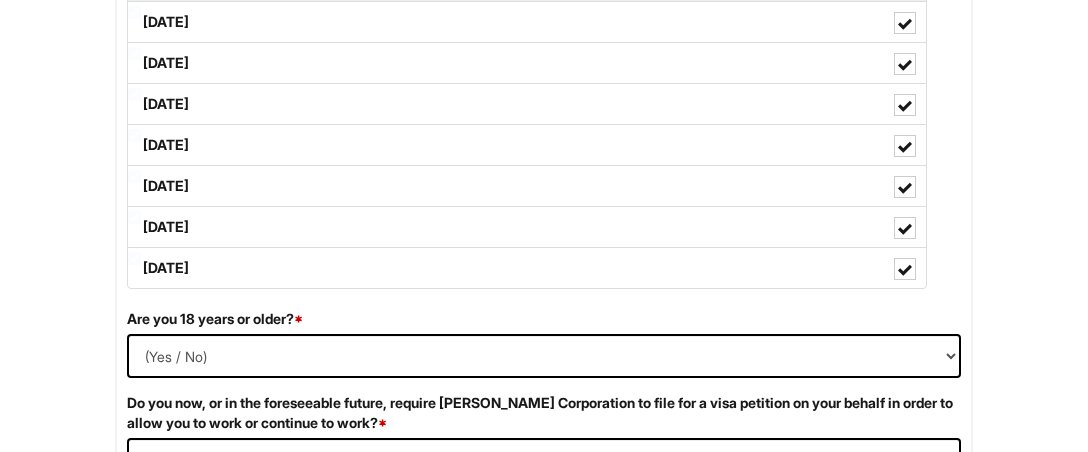 scroll, scrollTop: 1159, scrollLeft: 0, axis: vertical 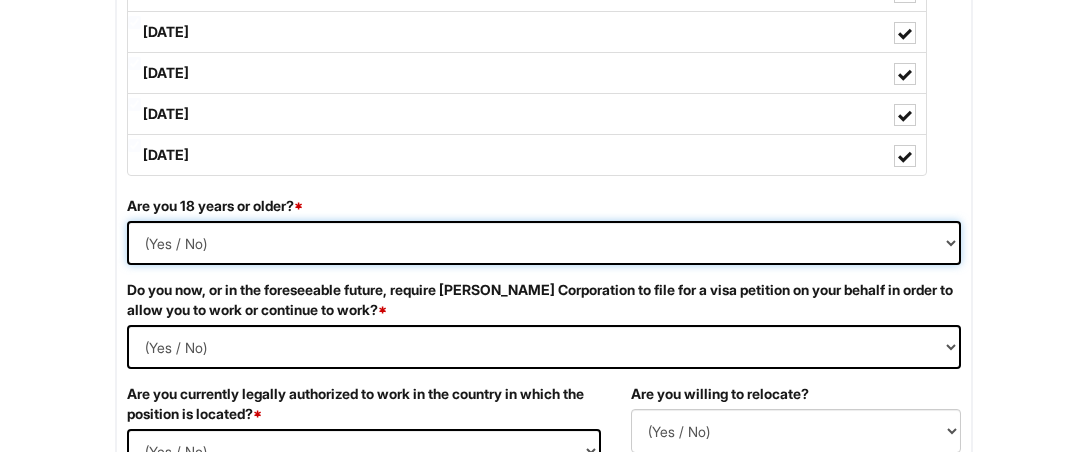 click on "(Yes / No) Yes No" at bounding box center [544, 243] 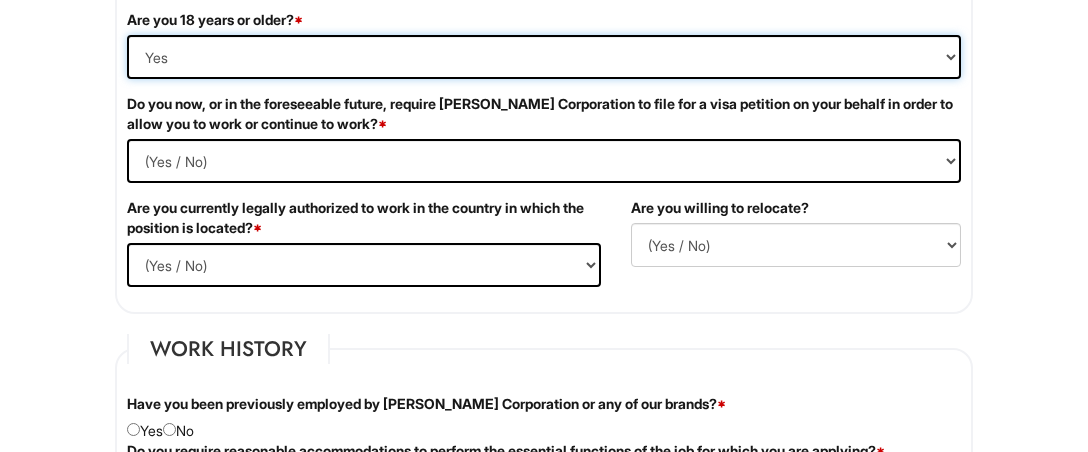 scroll, scrollTop: 1370, scrollLeft: 0, axis: vertical 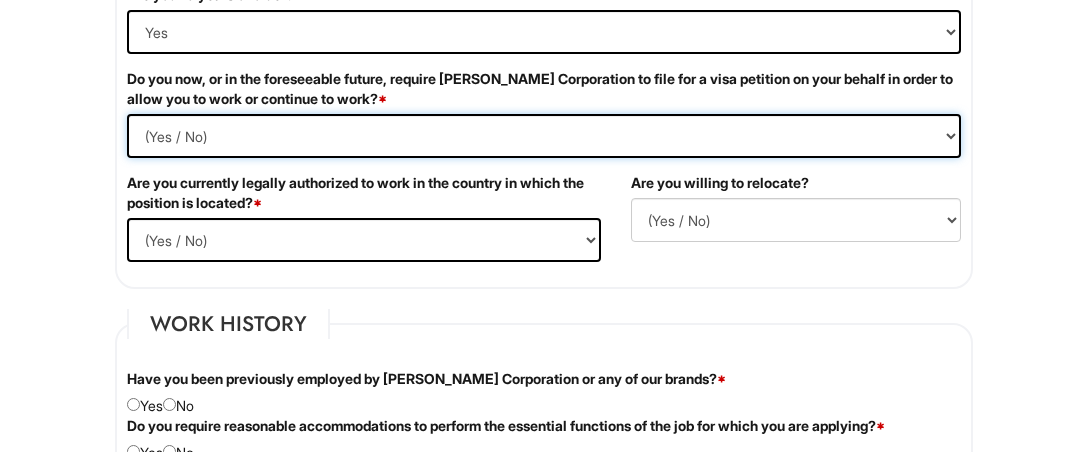 select on "No" 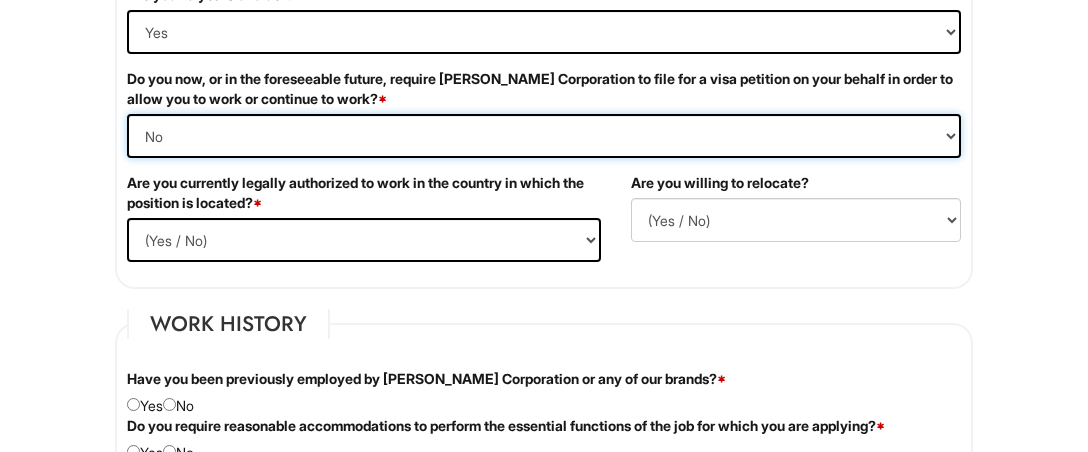 click on "No" at bounding box center [0, 0] 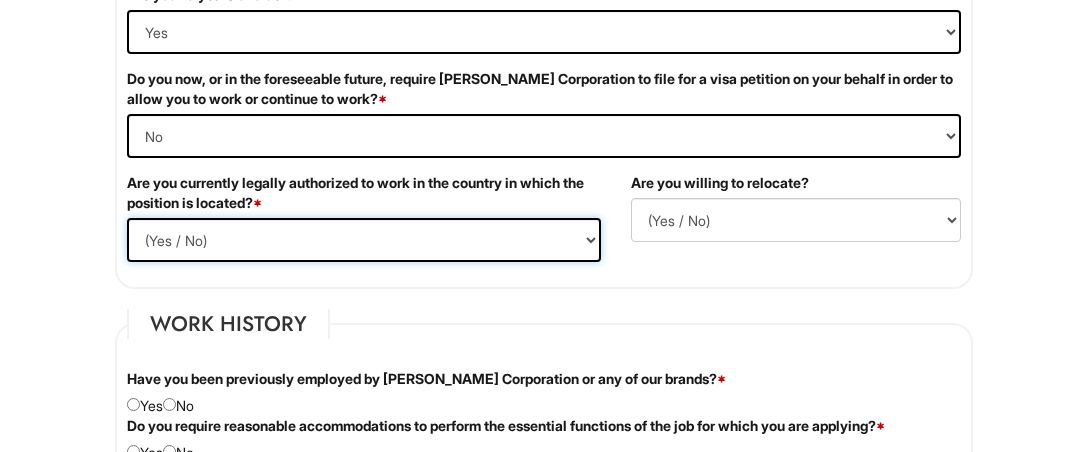 click on "(Yes / No) Yes No" at bounding box center [364, 240] 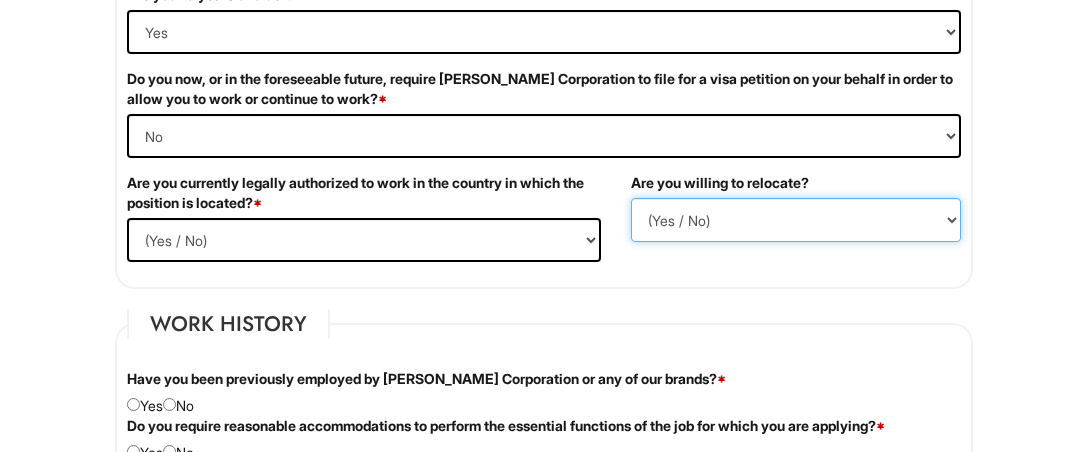 select on "Y" 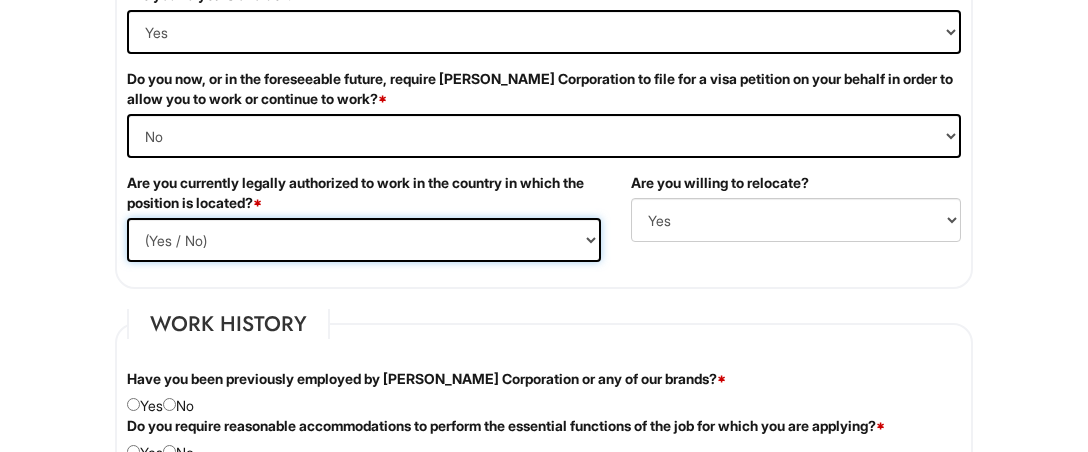 click on "(Yes / No) Yes No" at bounding box center [364, 240] 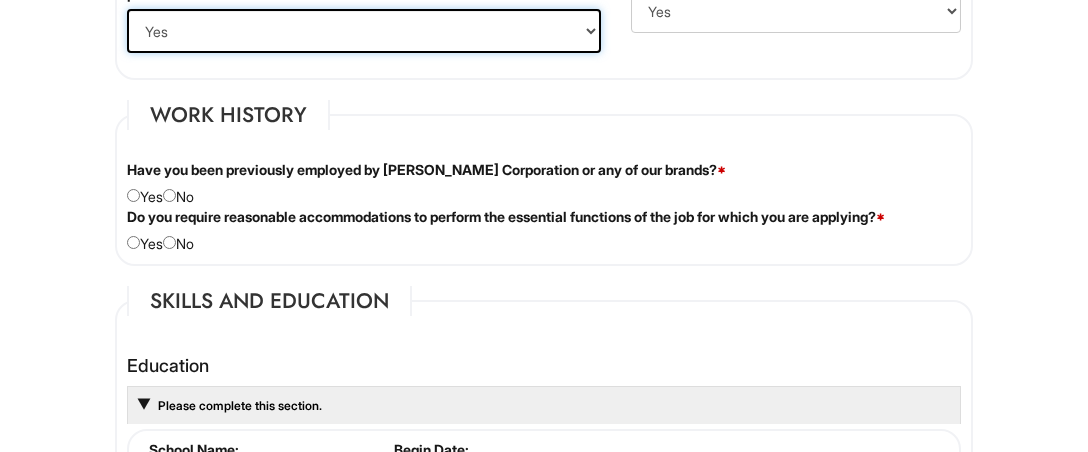 scroll, scrollTop: 1581, scrollLeft: 0, axis: vertical 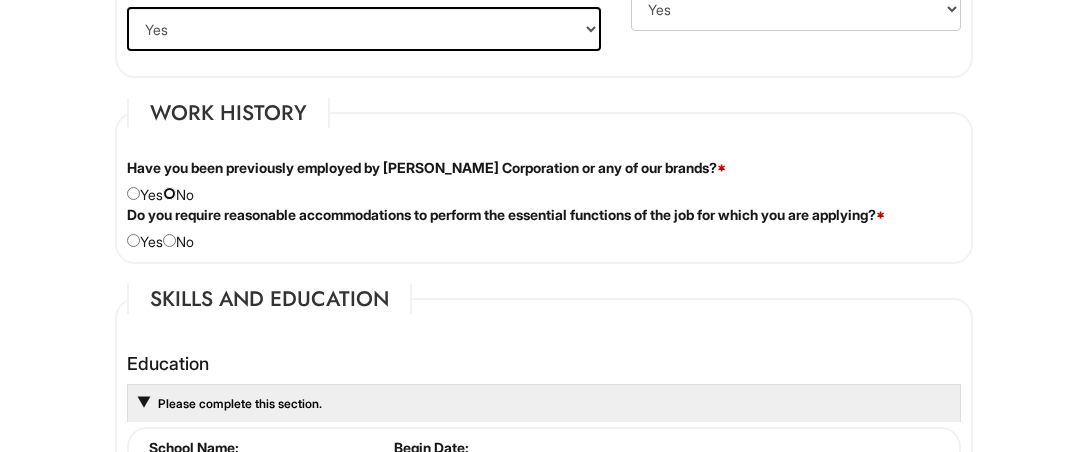 click at bounding box center (169, 193) 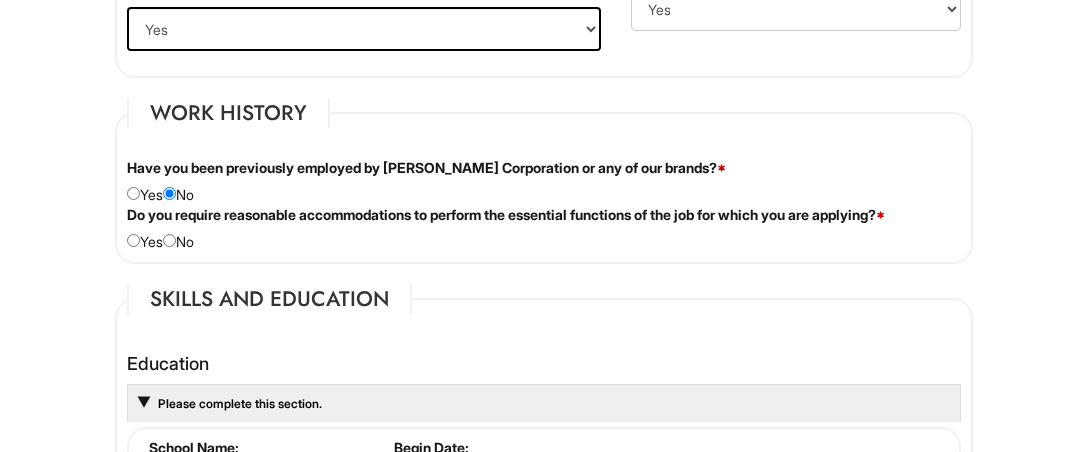 click on "Do you require reasonable accommodations to perform the essential functions of the job for which you are applying? *    Yes   No" at bounding box center [544, 228] 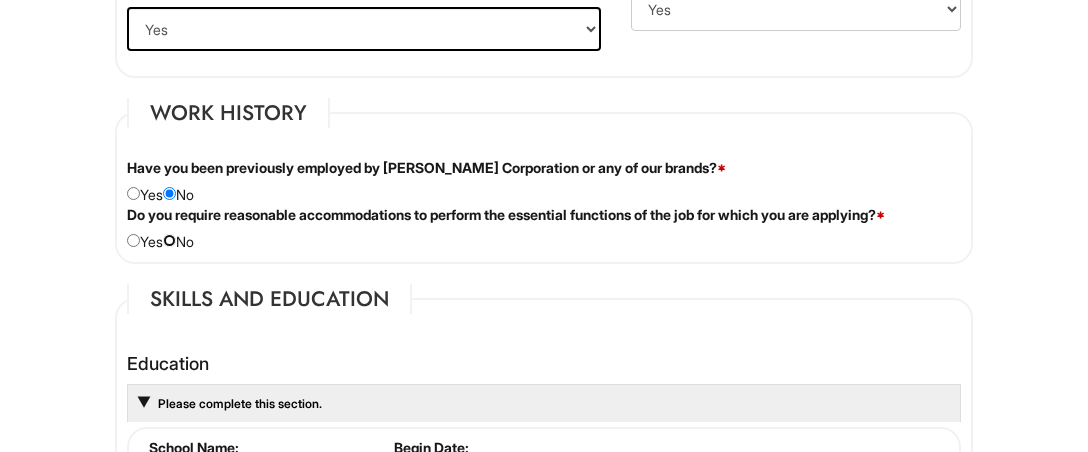 click at bounding box center (169, 240) 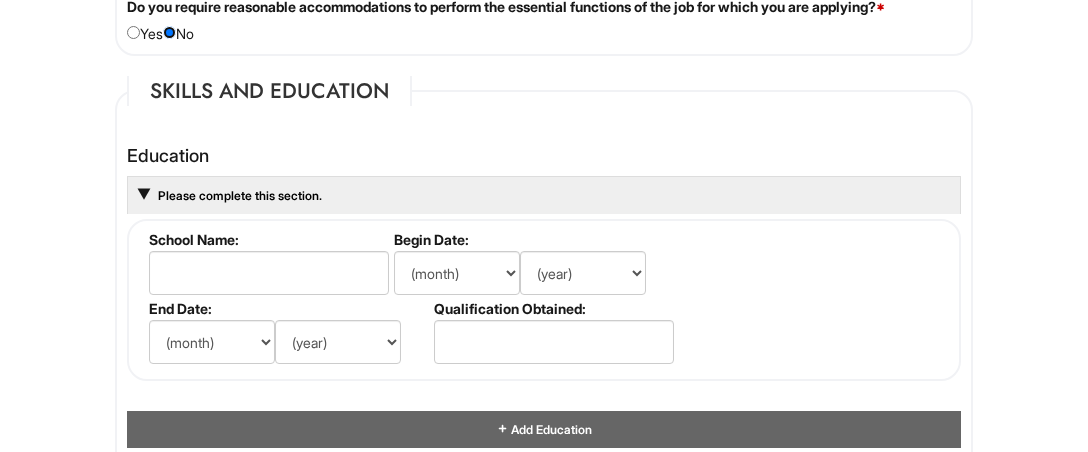 scroll, scrollTop: 1791, scrollLeft: 0, axis: vertical 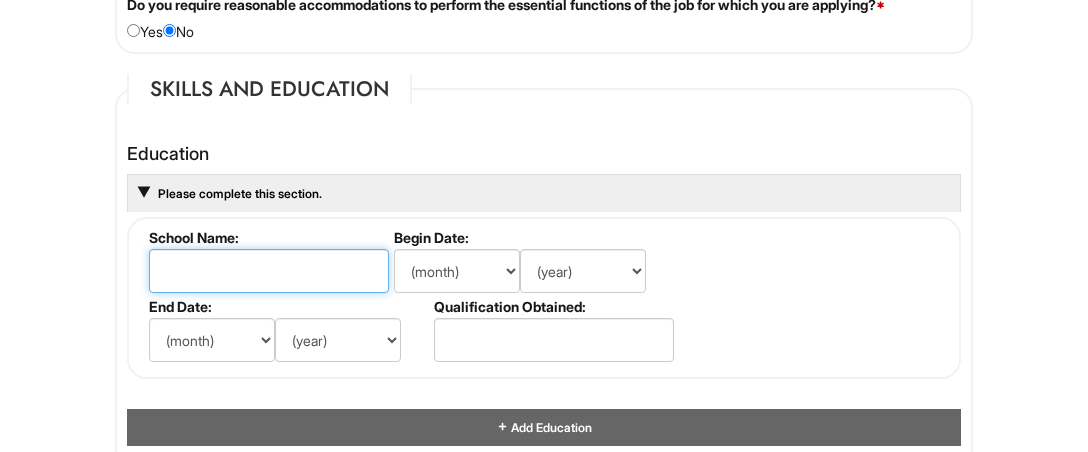 click at bounding box center (269, 271) 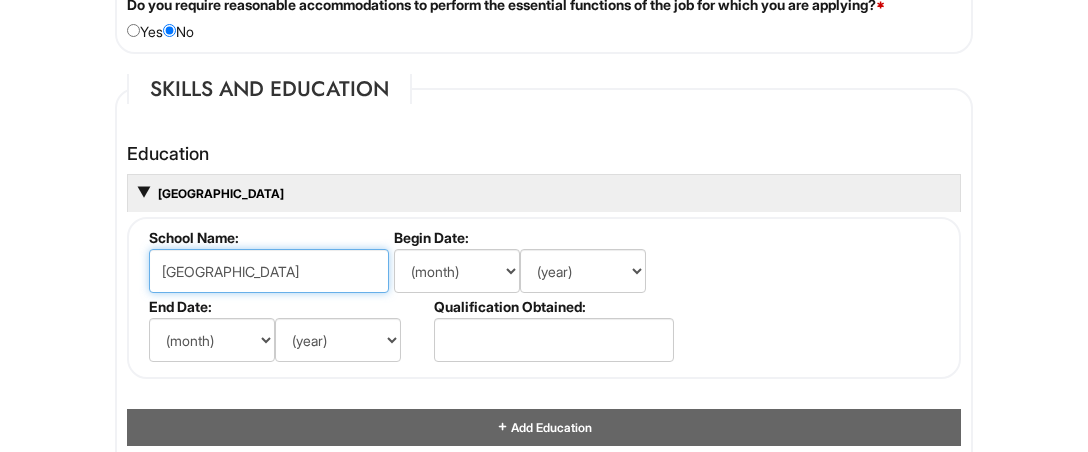 type on "London Business School" 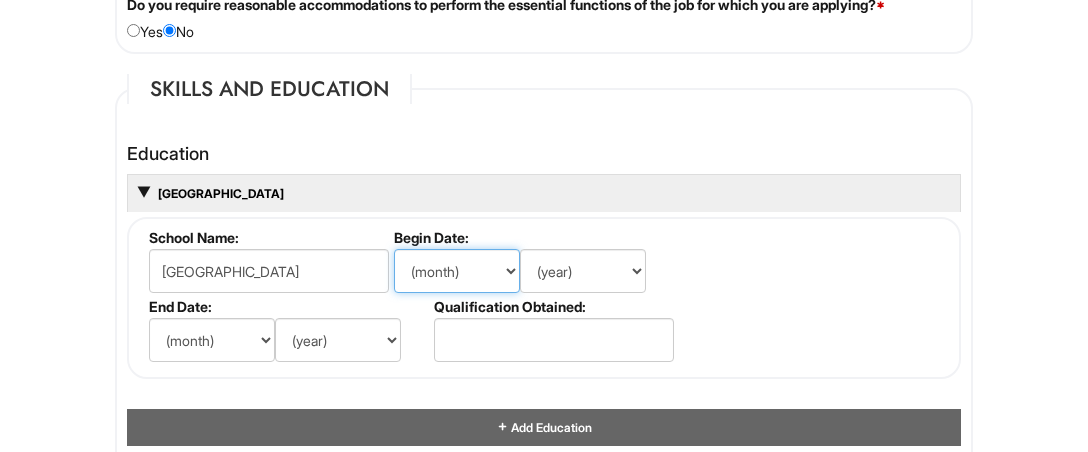 click on "(month) Jan Feb Mar Apr May Jun Jul Aug Sep Oct Nov Dec" at bounding box center (457, 271) 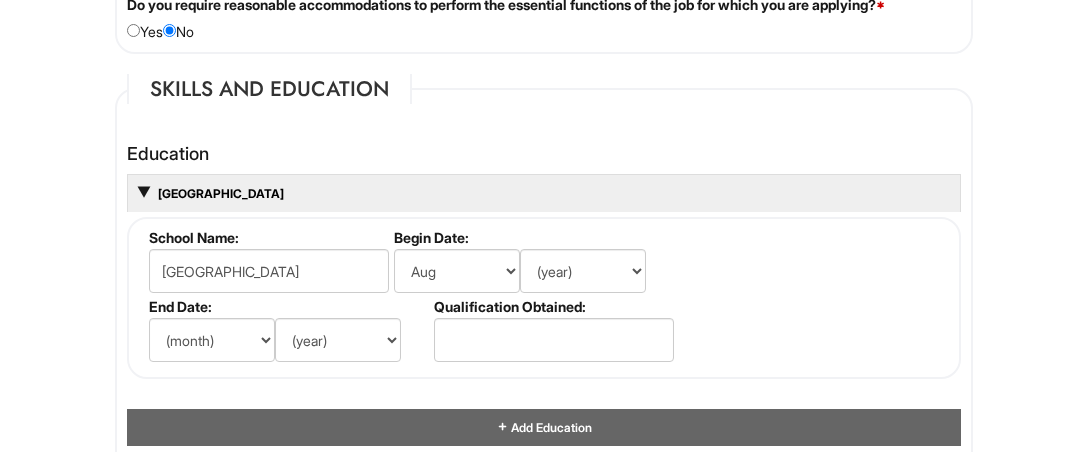click on "Begin Date:
(month) Jan Feb Mar Apr May Jun Jul Aug Sep Oct Nov Dec (year) 2029 2028 2027 2026 2025 2024 2023 2022 2021 2020 2019 2018 2017 2016 2015 2014 2013 2012 2011 2010 2009 2008 2007 2006 2005 2004 2003 2002 2001 2000 1999 1998 1997 1996 1995 1994 1993 1992 1991 1990 1989 1988 1987 1986 1985 1984 1983 1982 1981 1980 1979 1978 1977 1976 1975 1974 1973 1972 1971 1970 1969 1968 1967 1966 1965 1964 1963 1962 1961 1960 1959 1958 1957 1956 1955 1954 1953 1952 1951 1950 1949 1948 1947 1946  --  2030 2031 2032 2033 2034 2035 2036 2037 2038 2039 2040 2041 2042 2043 2044 2045 2046 2047 2048 2049 2050 2051 2052 2053 2054 2055 2056 2057 2058 2059 2060 2061 2062 2063 2064" at bounding box center (531, 263) 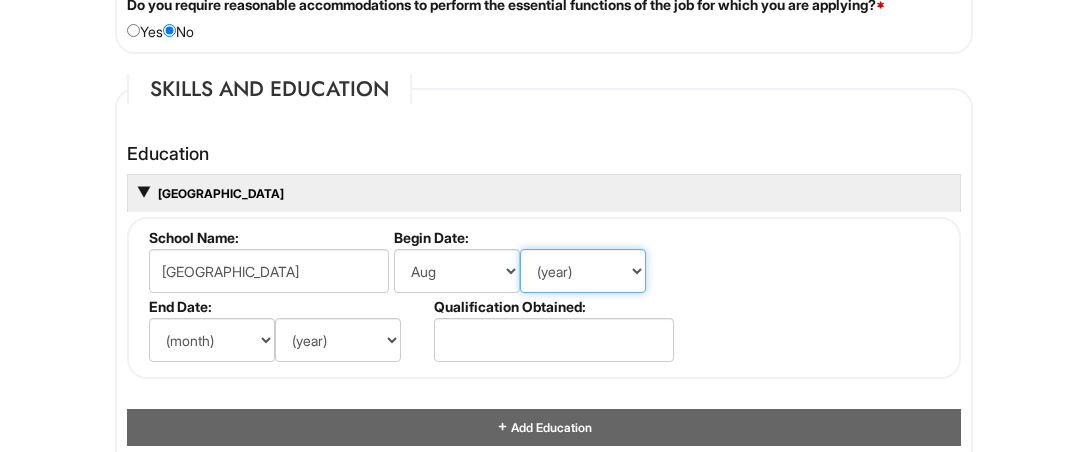 click on "(year) 2029 2028 2027 2026 2025 2024 2023 2022 2021 2020 2019 2018 2017 2016 2015 2014 2013 2012 2011 2010 2009 2008 2007 2006 2005 2004 2003 2002 2001 2000 1999 1998 1997 1996 1995 1994 1993 1992 1991 1990 1989 1988 1987 1986 1985 1984 1983 1982 1981 1980 1979 1978 1977 1976 1975 1974 1973 1972 1971 1970 1969 1968 1967 1966 1965 1964 1963 1962 1961 1960 1959 1958 1957 1956 1955 1954 1953 1952 1951 1950 1949 1948 1947 1946  --  2030 2031 2032 2033 2034 2035 2036 2037 2038 2039 2040 2041 2042 2043 2044 2045 2046 2047 2048 2049 2050 2051 2052 2053 2054 2055 2056 2057 2058 2059 2060 2061 2062 2063 2064" at bounding box center (583, 271) 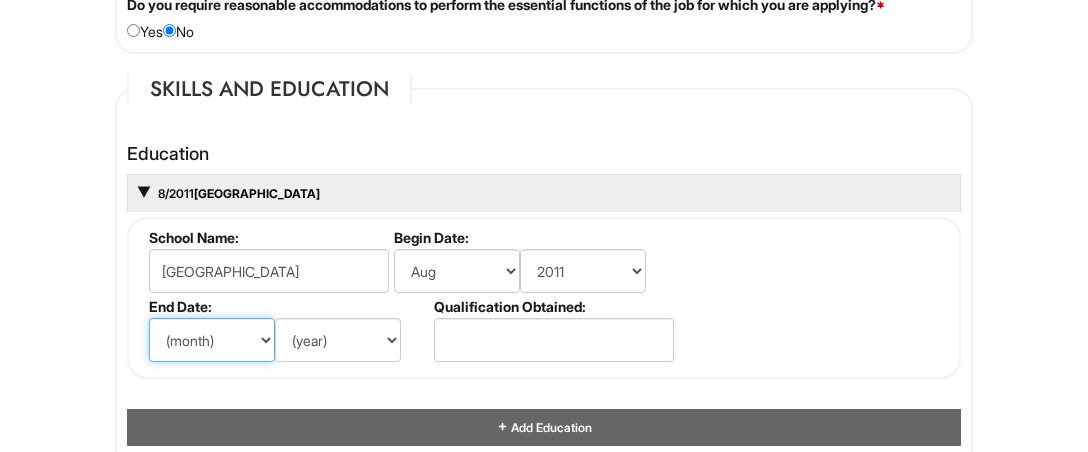 click on "(month) Jan Feb Mar Apr May Jun Jul Aug Sep Oct Nov Dec" at bounding box center (212, 340) 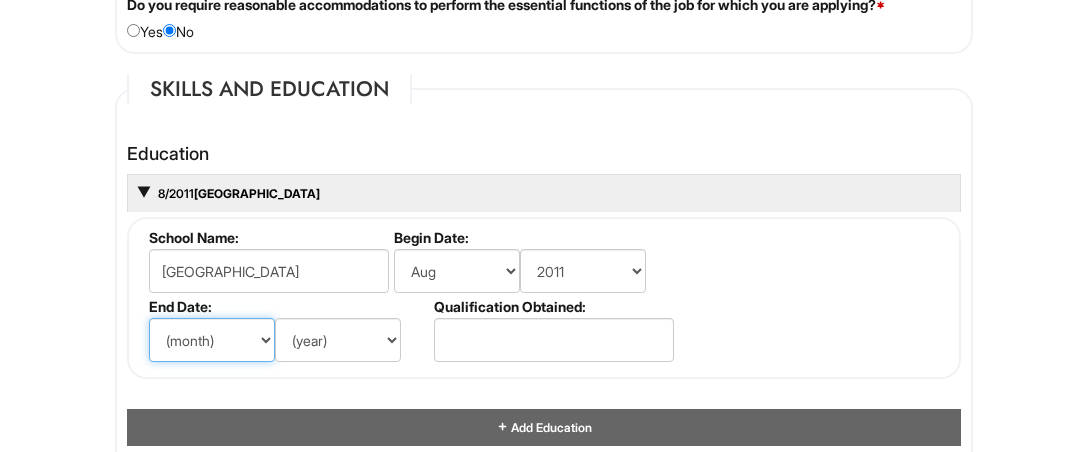 select on "6" 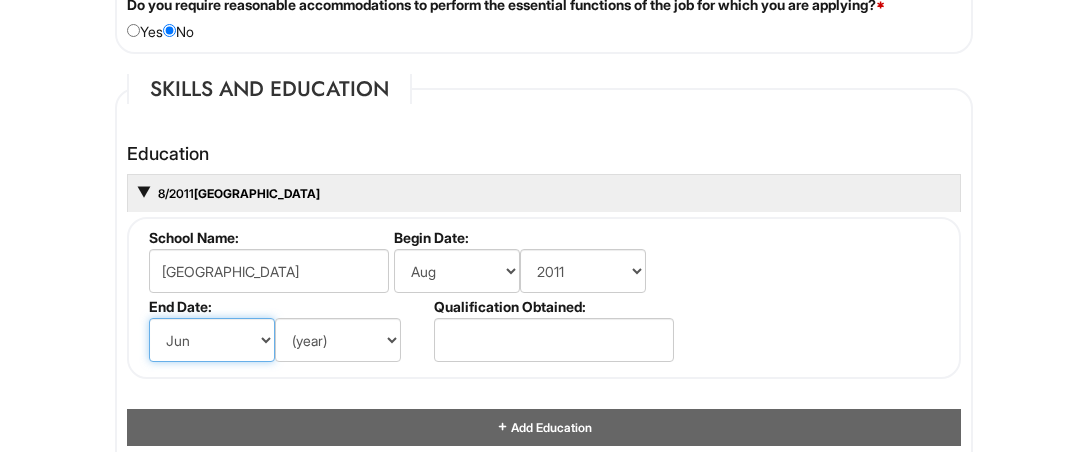 click on "Jun" at bounding box center (0, 0) 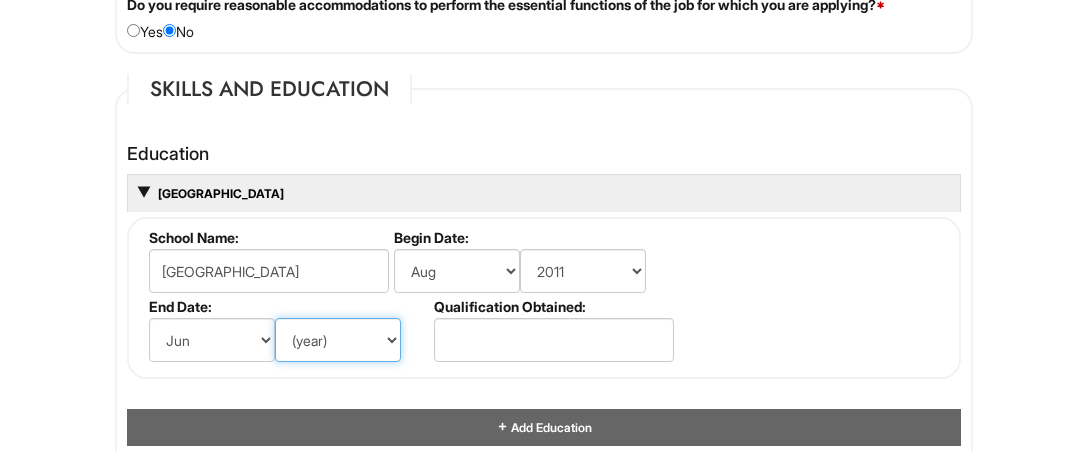 click on "(year) 2029 2028 2027 2026 2025 2024 2023 2022 2021 2020 2019 2018 2017 2016 2015 2014 2013 2012 2011 2010 2009 2008 2007 2006 2005 2004 2003 2002 2001 2000 1999 1998 1997 1996 1995 1994 1993 1992 1991 1990 1989 1988 1987 1986 1985 1984 1983 1982 1981 1980 1979 1978 1977 1976 1975 1974 1973 1972 1971 1970 1969 1968 1967 1966 1965 1964 1963 1962 1961 1960 1959 1958 1957 1956 1955 1954 1953 1952 1951 1950 1949 1948 1947 1946  --  2030 2031 2032 2033 2034 2035 2036 2037 2038 2039 2040 2041 2042 2043 2044 2045 2046 2047 2048 2049 2050 2051 2052 2053 2054 2055 2056 2057 2058 2059 2060 2061 2062 2063 2064" at bounding box center (338, 340) 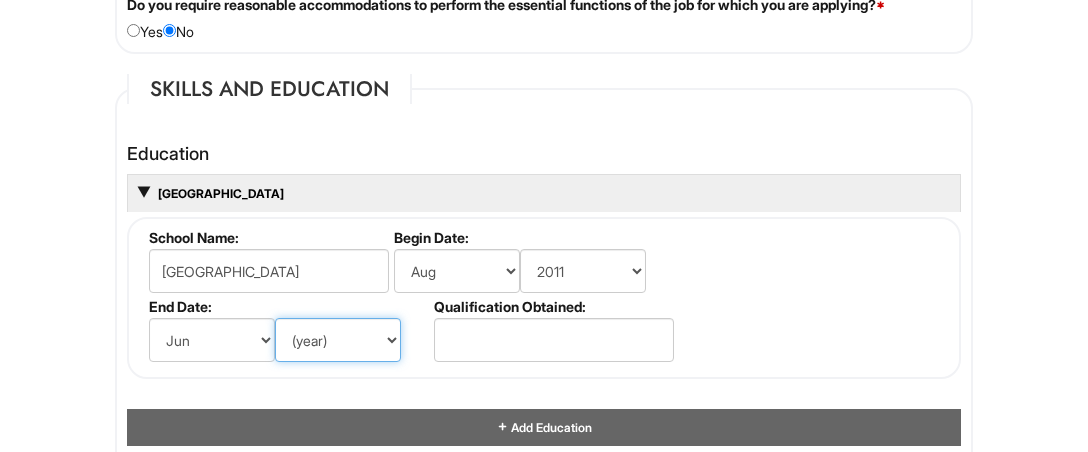 select on "2013" 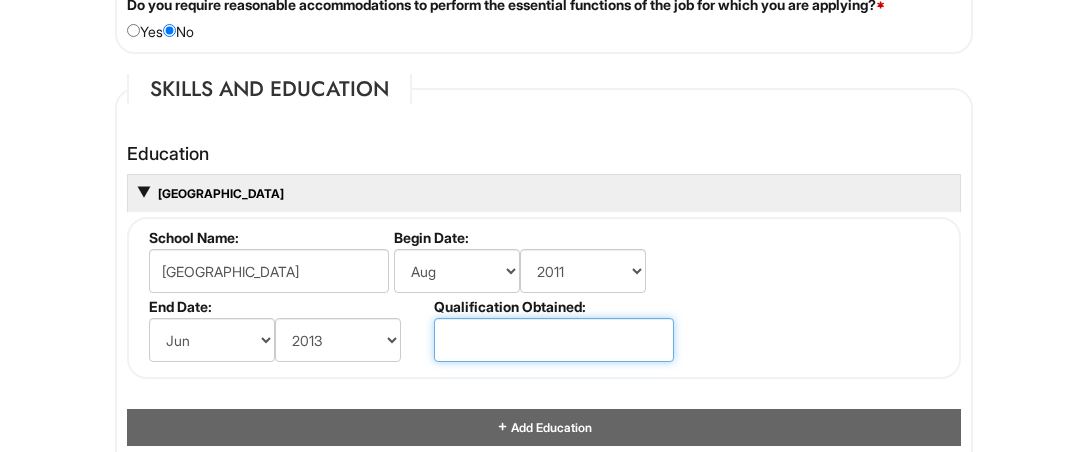 click at bounding box center [554, 340] 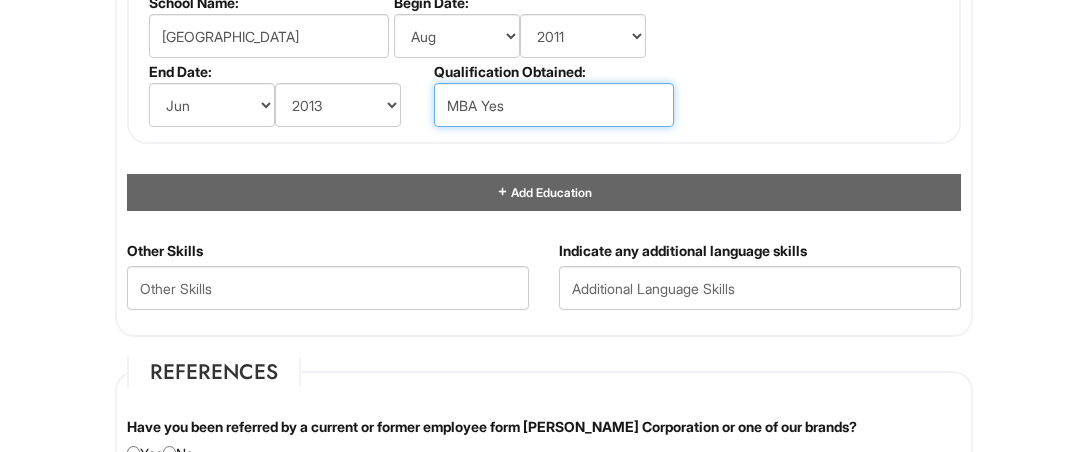 scroll, scrollTop: 2108, scrollLeft: 0, axis: vertical 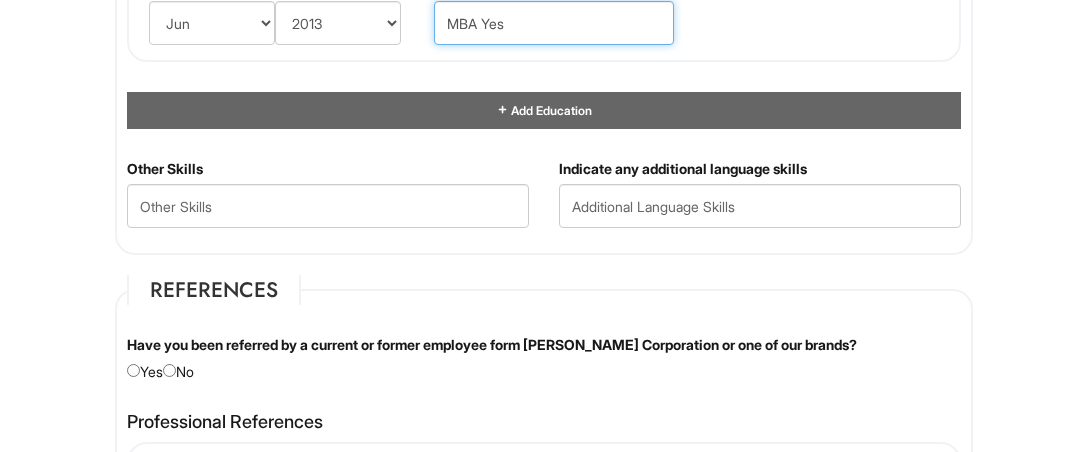 type on "MBA Yes" 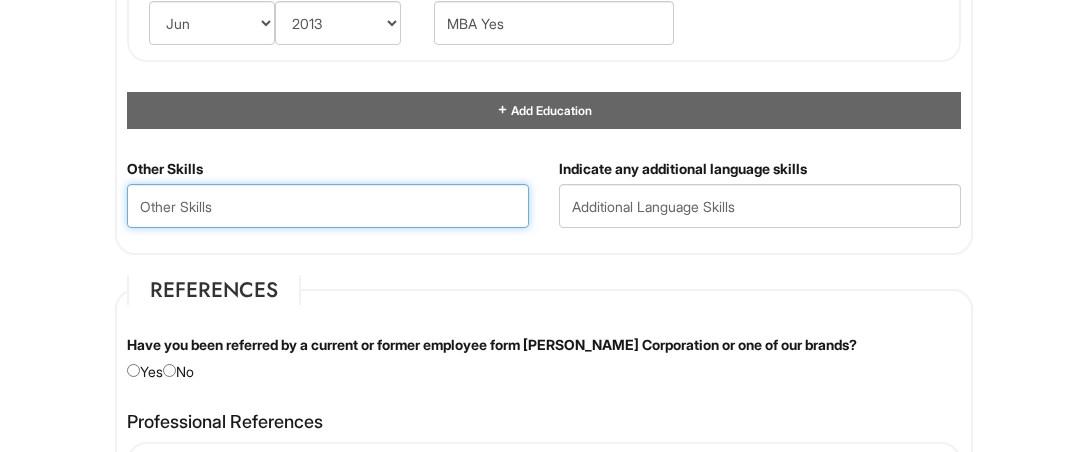 click at bounding box center (328, 206) 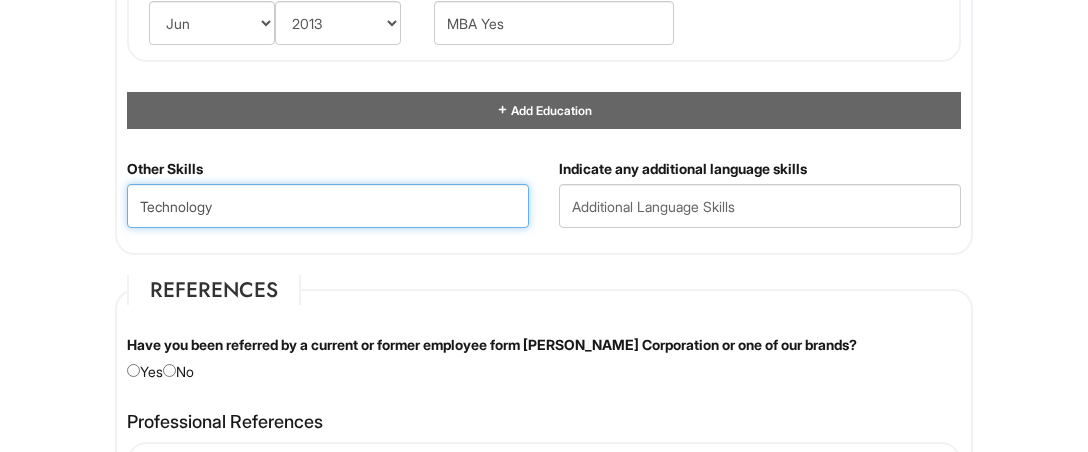 type on "Technology" 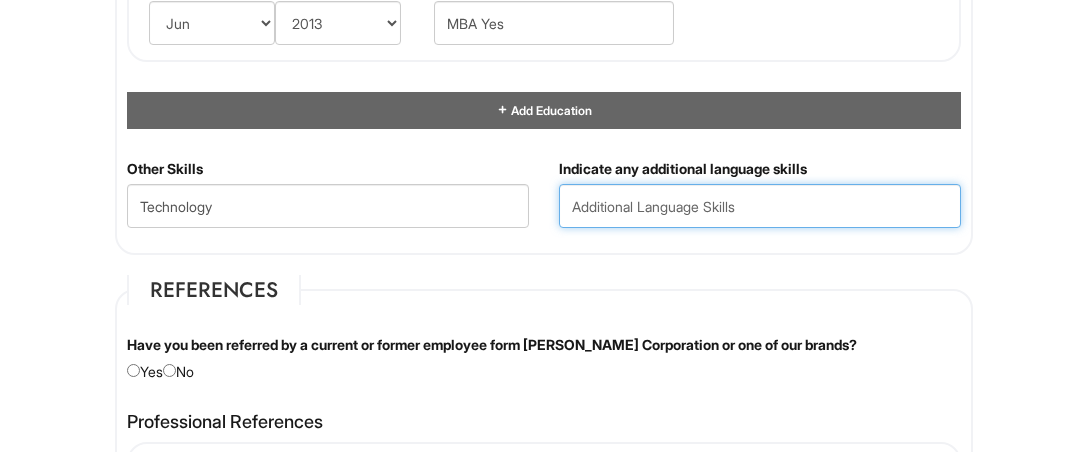 click at bounding box center [760, 206] 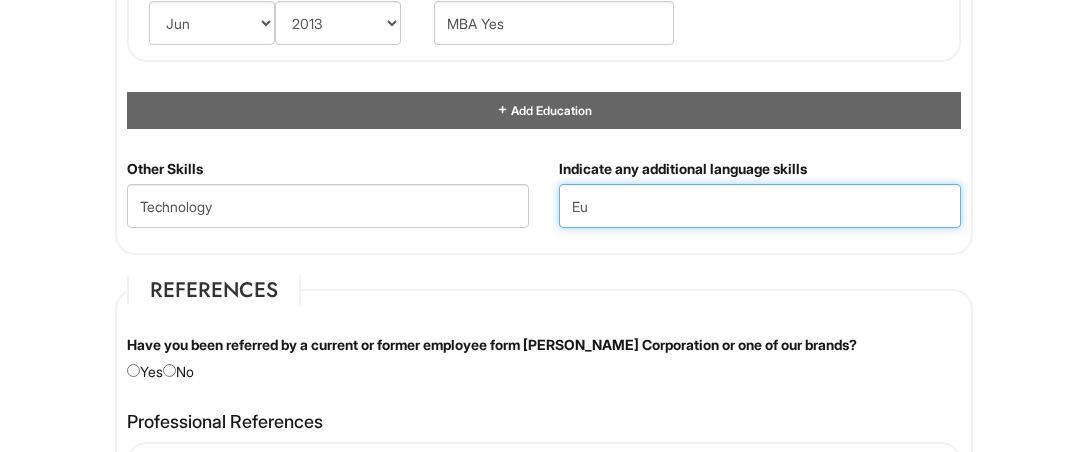type on "E" 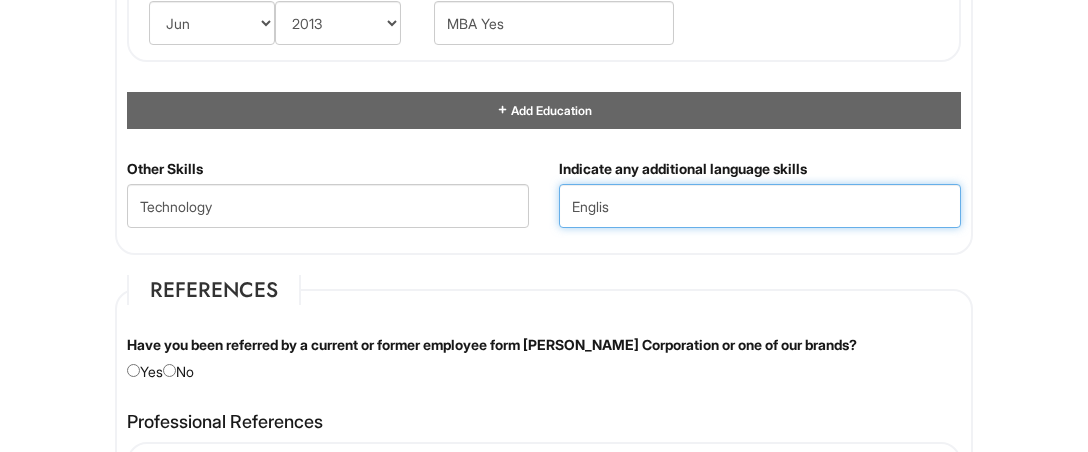 type on "English" 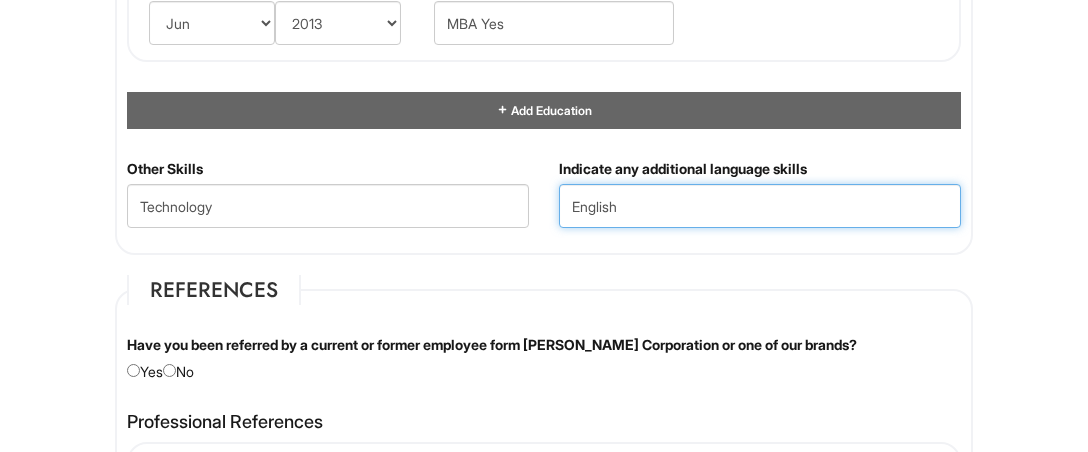 drag, startPoint x: 652, startPoint y: 201, endPoint x: 477, endPoint y: 199, distance: 175.01143 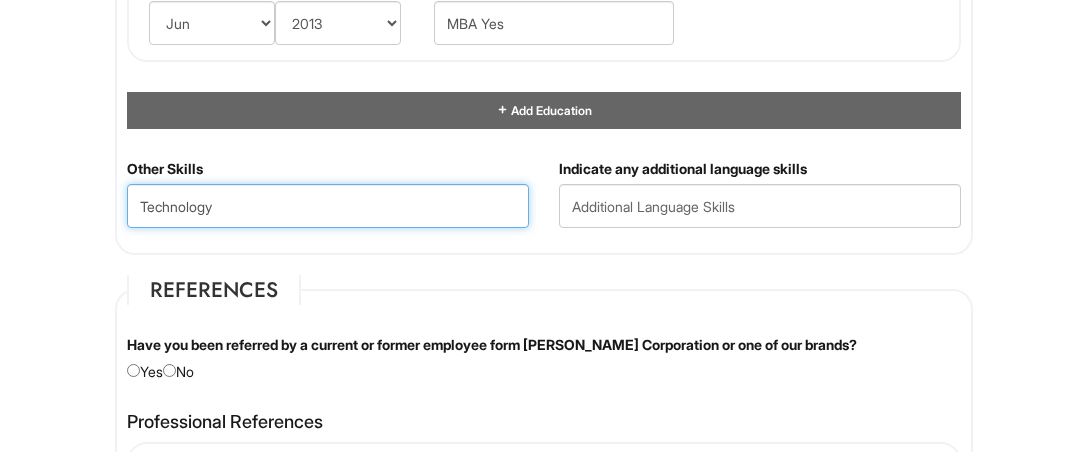 click on "Technology" at bounding box center [328, 206] 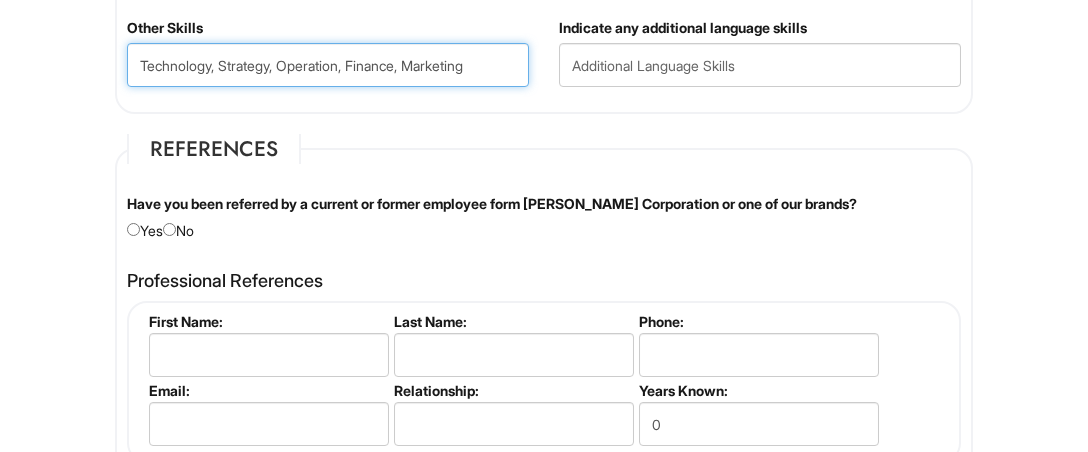 scroll, scrollTop: 2318, scrollLeft: 0, axis: vertical 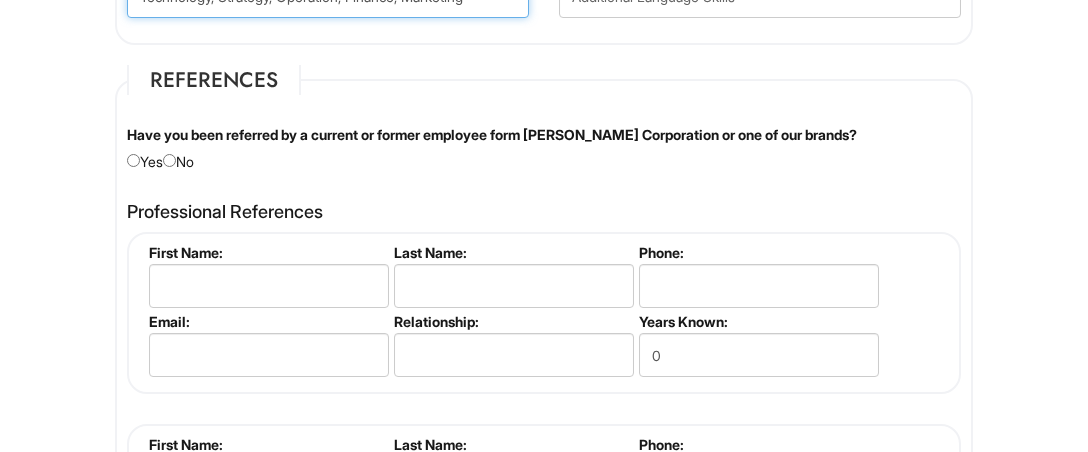 type on "Technology, Strategy, Operation, Finance, Marketing" 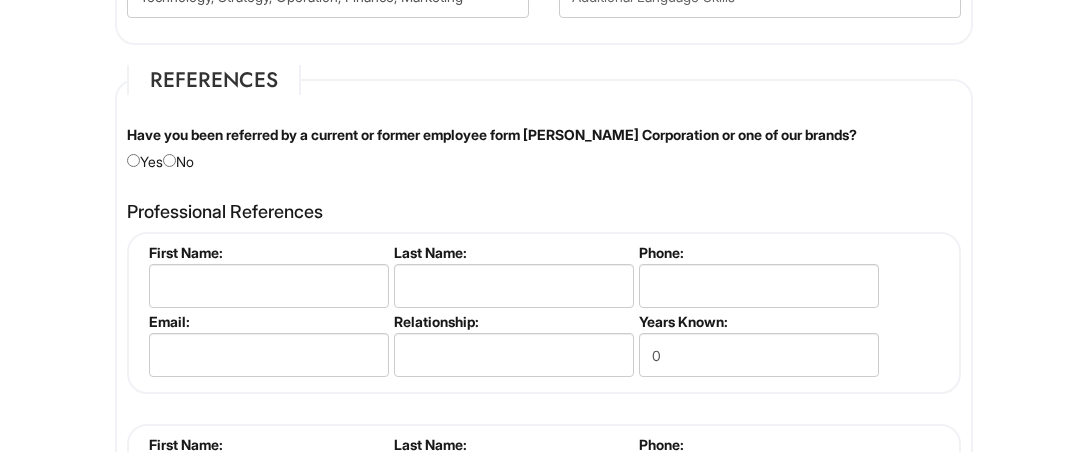 click on "Have you been referred by a current or former employee form Giorgio Armani Corporation or one of our brands?    Yes   No" at bounding box center (544, 148) 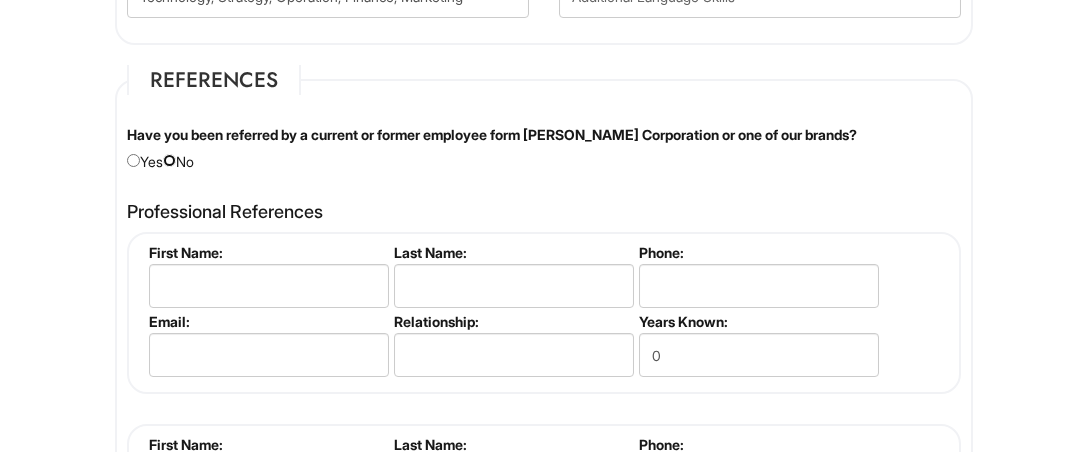 click at bounding box center (169, 160) 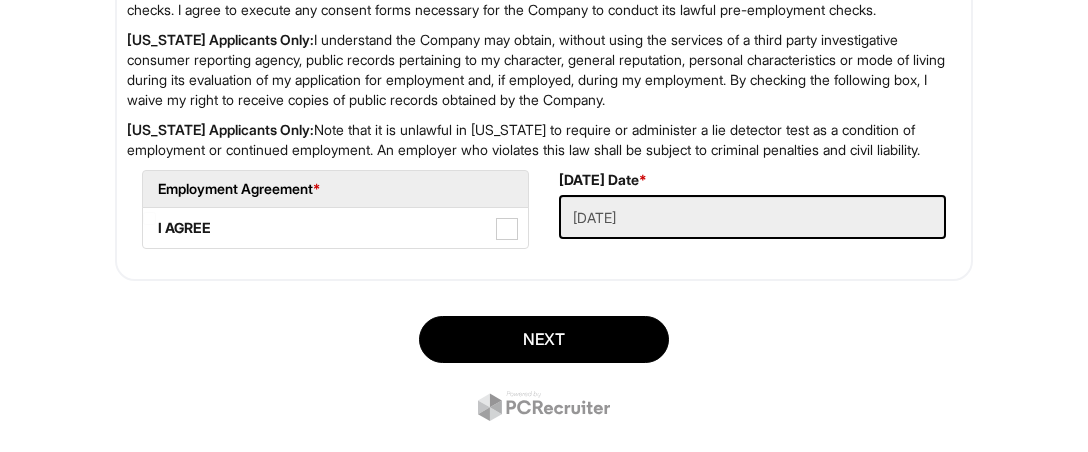 scroll, scrollTop: 3478, scrollLeft: 0, axis: vertical 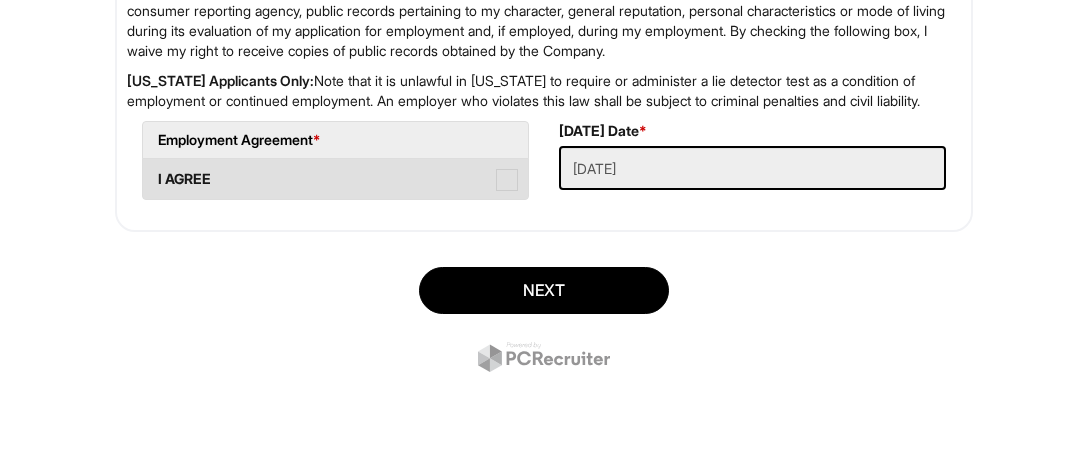 click at bounding box center (507, 180) 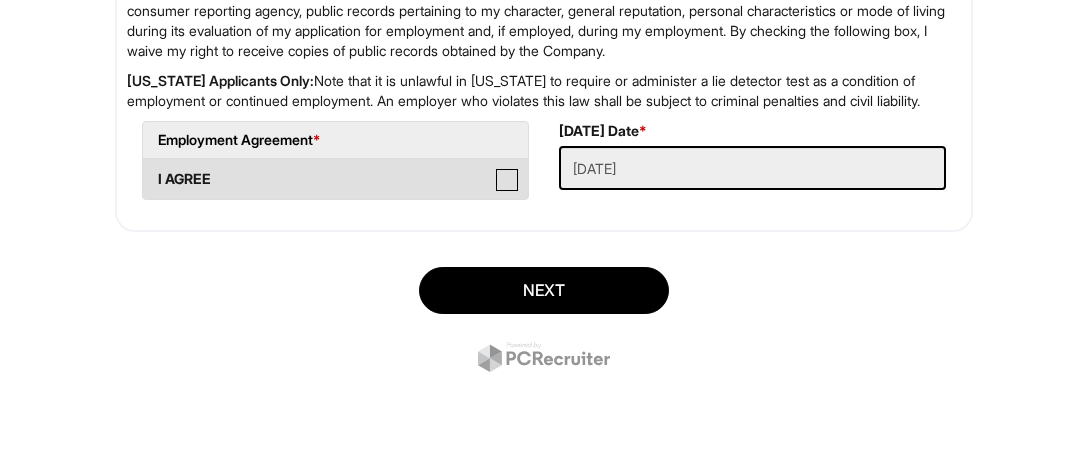 click on "I AGREE" at bounding box center (149, 169) 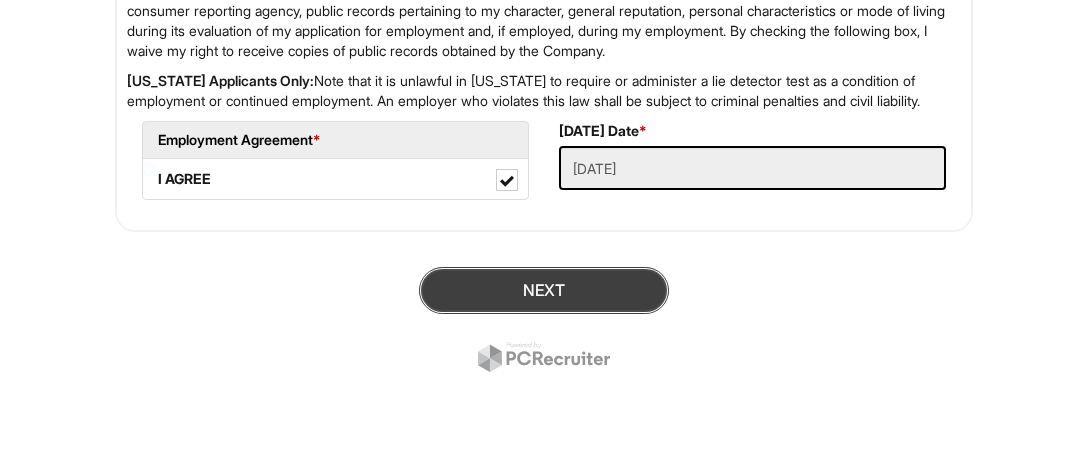 click on "Next" at bounding box center [544, 290] 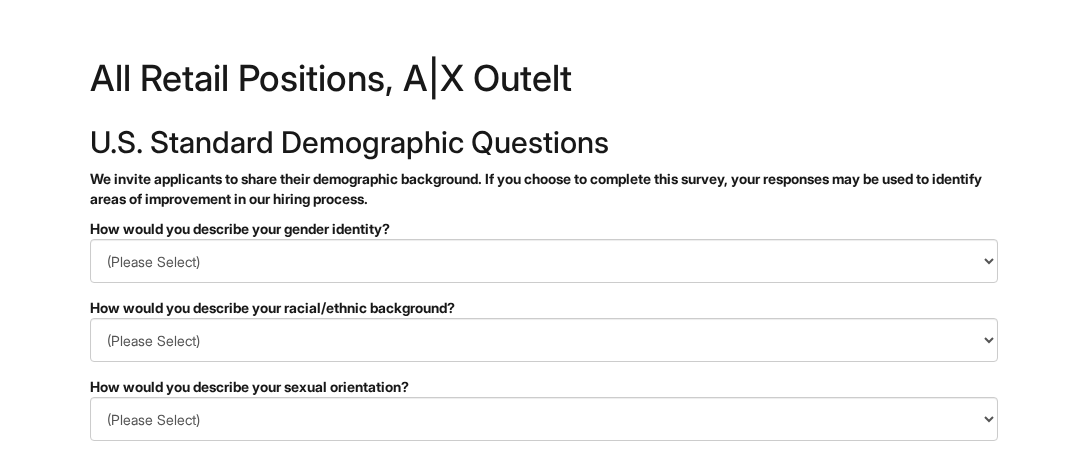 scroll, scrollTop: 0, scrollLeft: 0, axis: both 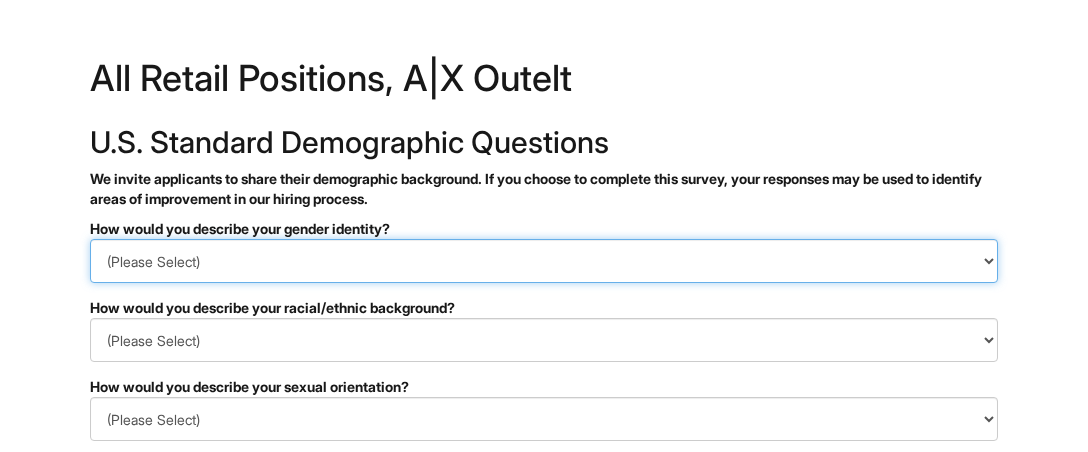 click on "(Please Select) Man Woman [DEMOGRAPHIC_DATA] I prefer to self-describe I don't wish to answer" at bounding box center [544, 261] 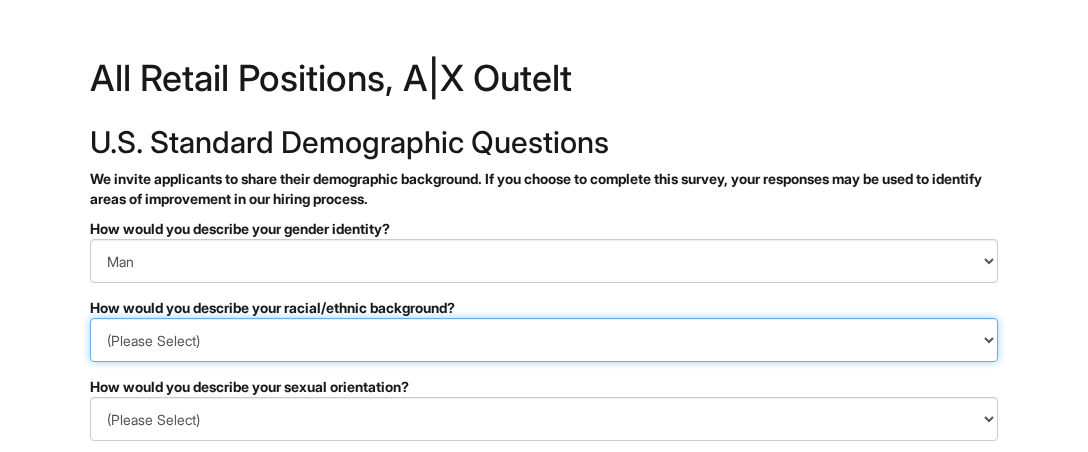 click on "(Please Select) [DEMOGRAPHIC_DATA] or of [DEMOGRAPHIC_DATA] descent    [DEMOGRAPHIC_DATA]    Hispanic, [DEMOGRAPHIC_DATA] or of [DEMOGRAPHIC_DATA] Origin    Indigenous, [DEMOGRAPHIC_DATA] or [US_STATE][DEMOGRAPHIC_DATA]    Middle Eastern or [DEMOGRAPHIC_DATA] or [DEMOGRAPHIC_DATA]    [DEMOGRAPHIC_DATA]    Southeast Asian    White or [DEMOGRAPHIC_DATA]    I prefer to self-describe    I don't wish to answer" at bounding box center [544, 340] 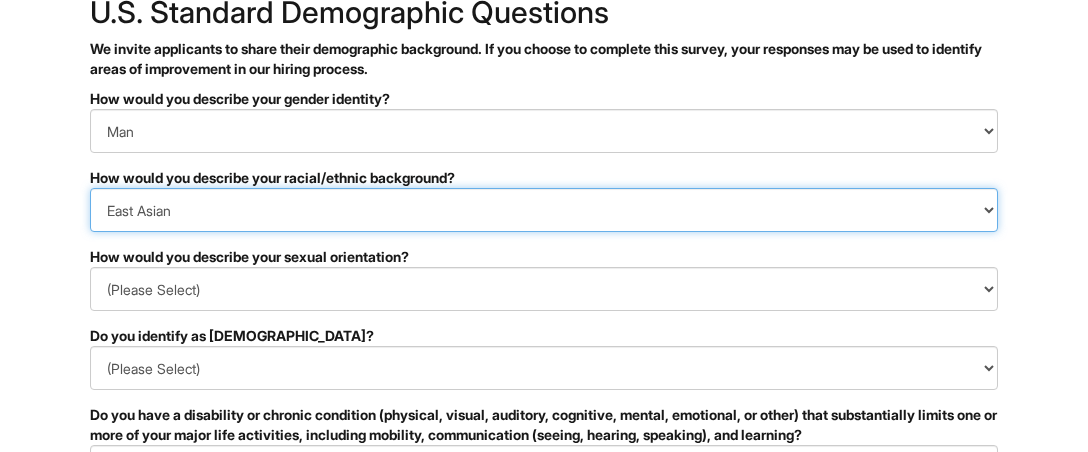 scroll, scrollTop: 210, scrollLeft: 0, axis: vertical 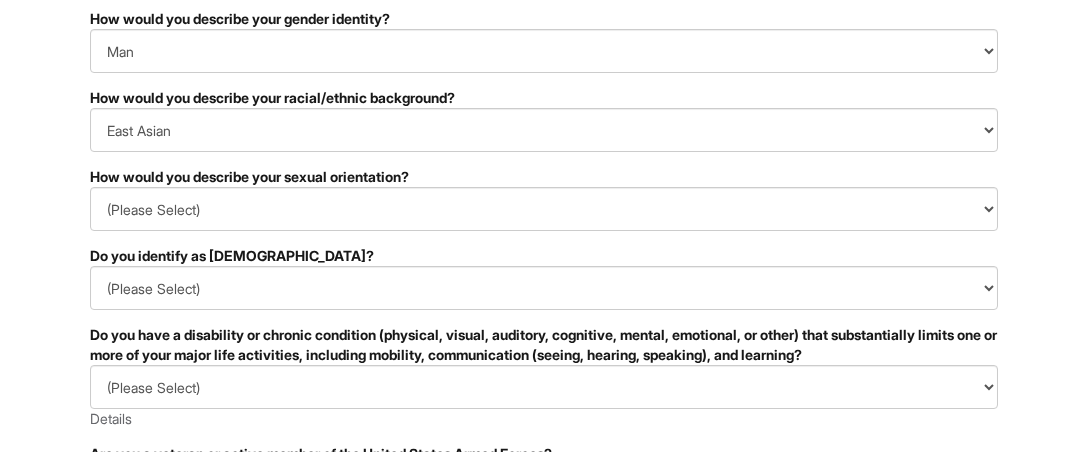 click on "How would you describe your sexual orientation?" at bounding box center [544, 177] 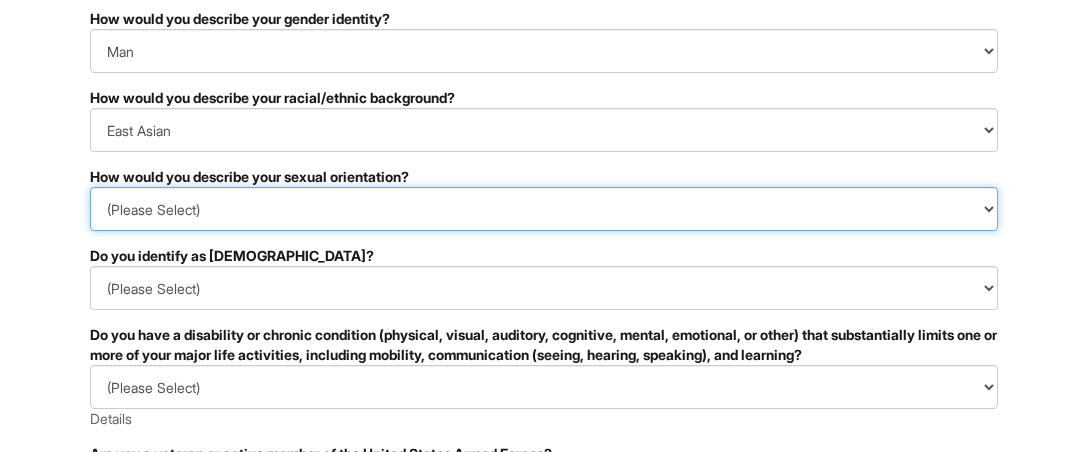 select on "[DEMOGRAPHIC_DATA]" 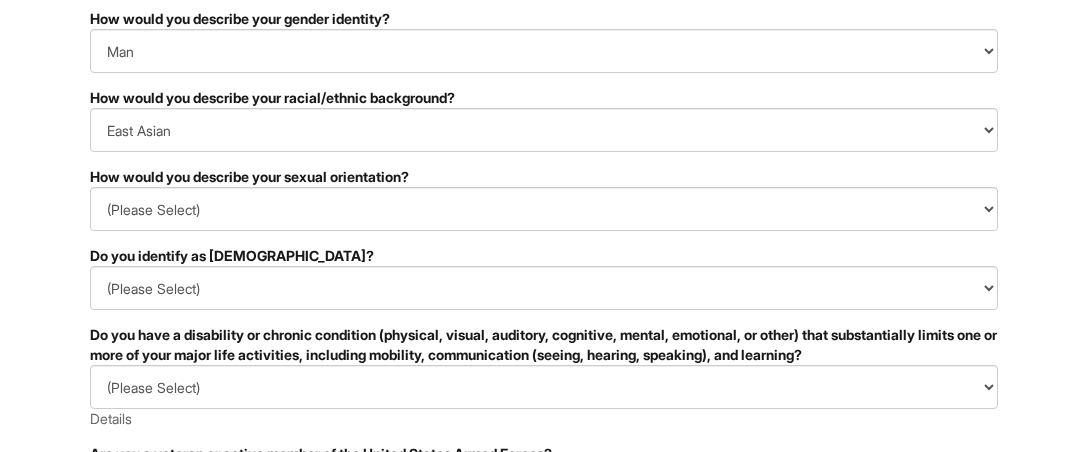 click on "PLEASE COMPLETE ALL REQUIRED FIELDS How would you describe your gender identity? (Please Select) Man Woman [DEMOGRAPHIC_DATA] I prefer to self-describe I don't wish to answer How would you describe your racial/ethnic background? (Please Select) [DEMOGRAPHIC_DATA] or of [DEMOGRAPHIC_DATA] descent    [DEMOGRAPHIC_DATA]    Hispanic, Latinx or of Spanish Origin    Indigenous, [DEMOGRAPHIC_DATA] or [US_STATE][DEMOGRAPHIC_DATA]    Middle Eastern or North [DEMOGRAPHIC_DATA] Hawaiian or Pacific Islander    [DEMOGRAPHIC_DATA]    Southeast Asian    White or [DEMOGRAPHIC_DATA]    I prefer to self-describe    I don't wish to answer How would you describe your sexual orientation? (Please Select) [DEMOGRAPHIC_DATA] [DEMOGRAPHIC_DATA] and/or [DEMOGRAPHIC_DATA] [DEMOGRAPHIC_DATA] [DEMOGRAPHIC_DATA] [DEMOGRAPHIC_DATA] [DEMOGRAPHIC_DATA] I prefer to self-describe I don't wish to answer Do you identify as [DEMOGRAPHIC_DATA]? (Please Select) Yes No I prefer to self-describe I don't wish to answer (Please Select) YES, I HAVE A DISABILITY (or previously had a disability) NO, I DON'T HAVE A DISABILITY I DON'T WISH TO ANSWER Details (Please Select) I AM NOT A PROTECTED VETERAN Details" at bounding box center [544, 437] 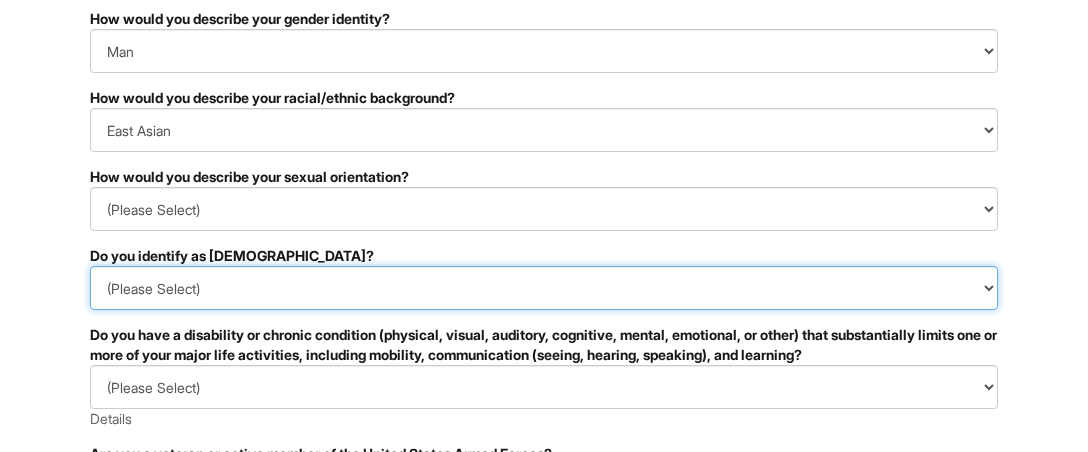 click on "(Please Select) Yes No I prefer to self-describe I don't wish to answer" at bounding box center (544, 288) 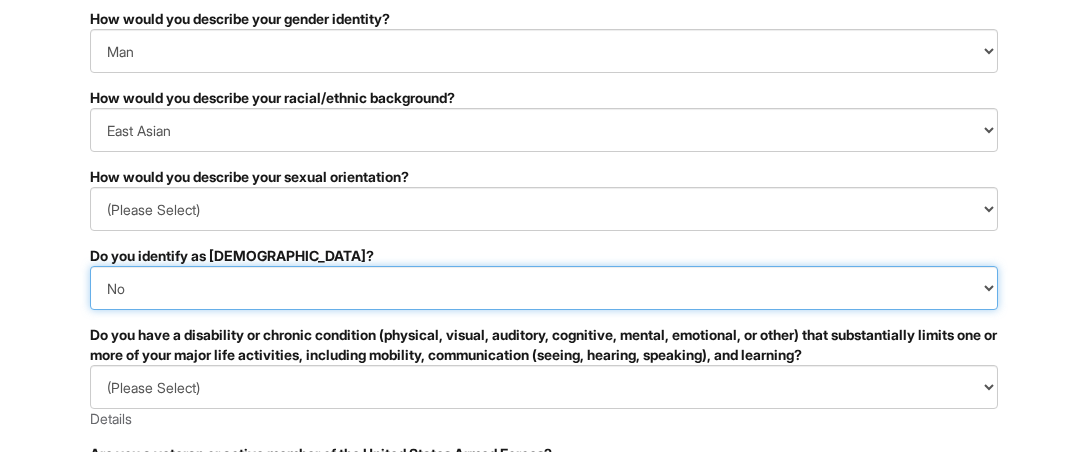 scroll, scrollTop: 421, scrollLeft: 0, axis: vertical 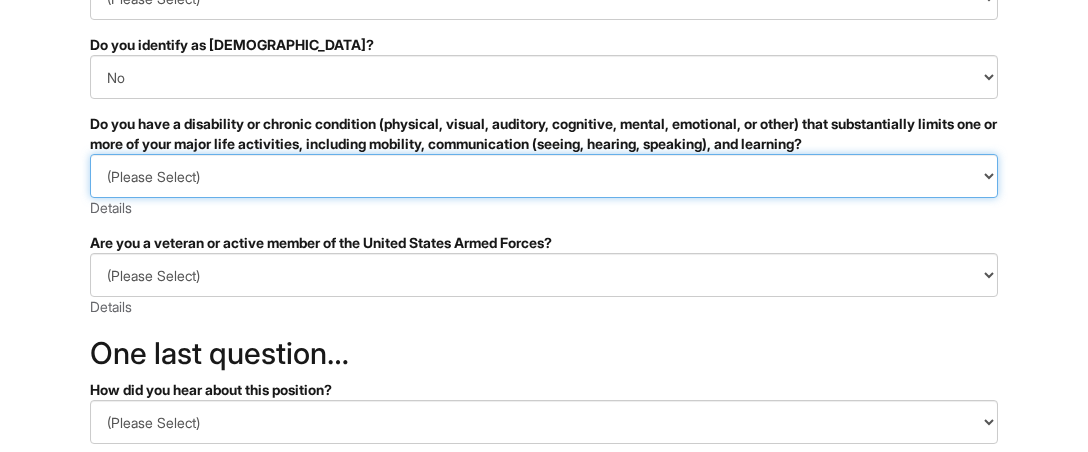 click on "(Please Select) YES, I HAVE A DISABILITY (or previously had a disability) NO, I DON'T HAVE A DISABILITY I DON'T WISH TO ANSWER" at bounding box center (544, 176) 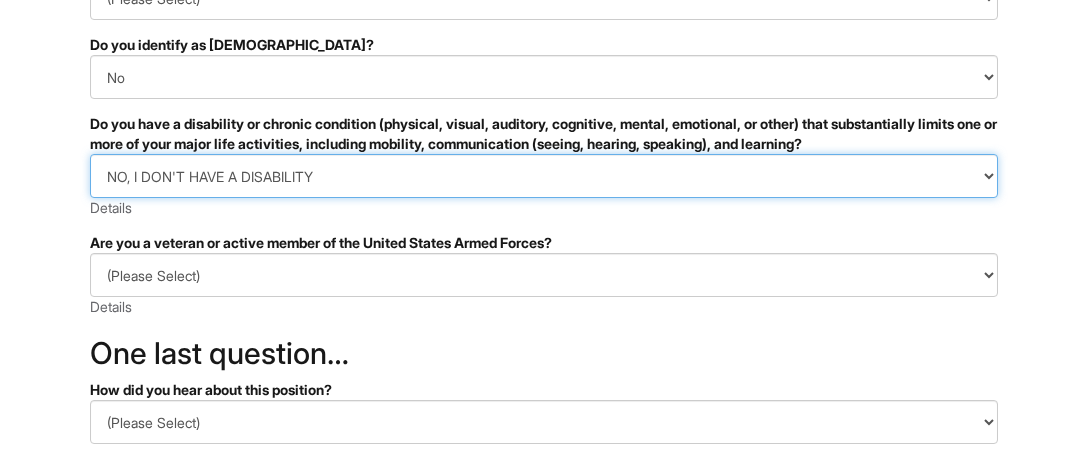 click on "NO, I DON'T HAVE A DISABILITY" at bounding box center [0, 0] 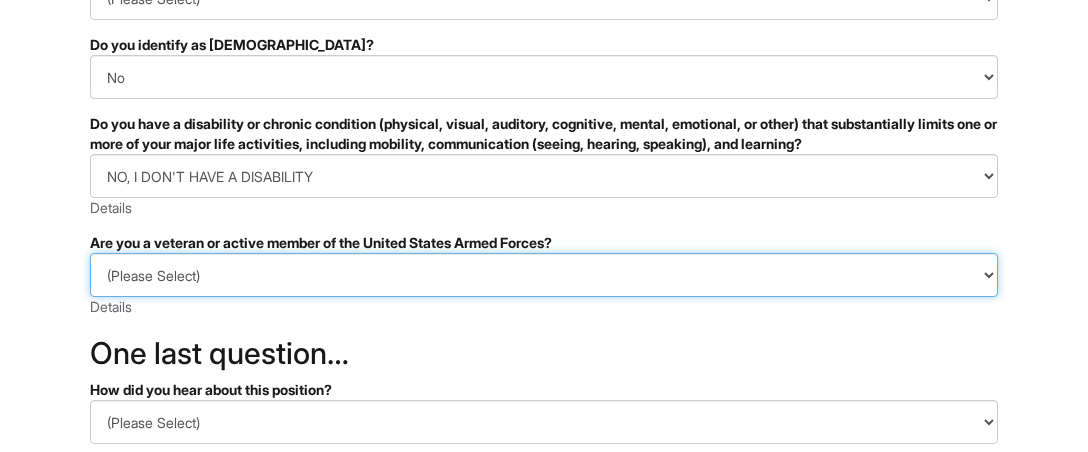 select on "I AM NOT A PROTECTED VETERAN" 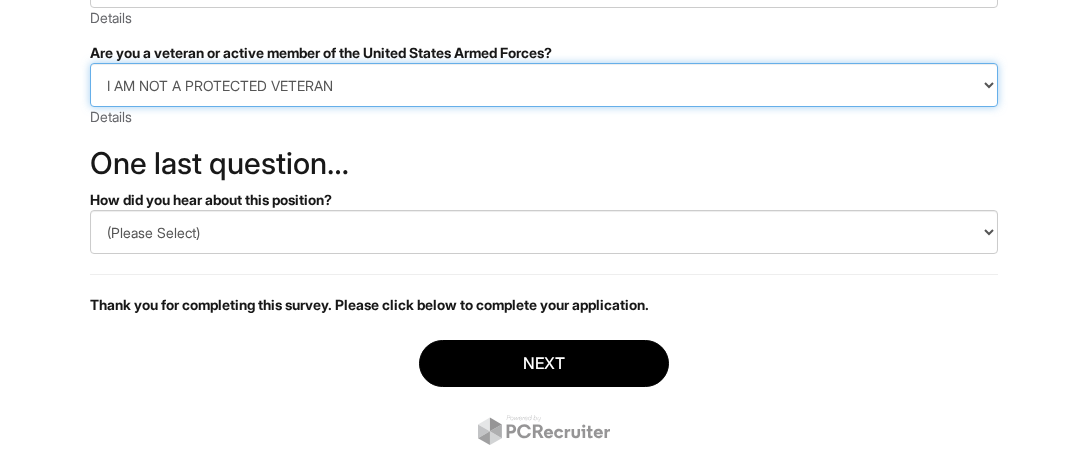scroll, scrollTop: 632, scrollLeft: 0, axis: vertical 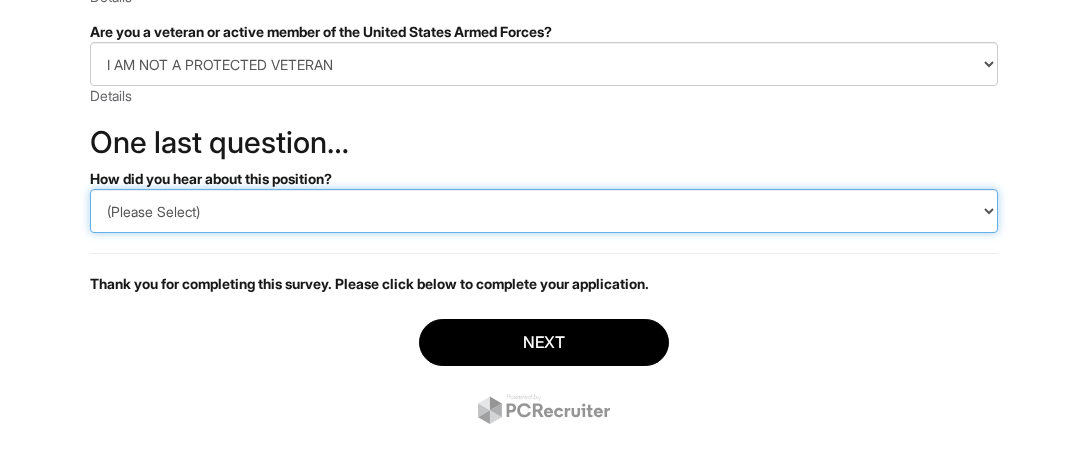 click on "(Please Select) CareerBuilder Indeed LinkedIn Monster Referral Other" at bounding box center (544, 211) 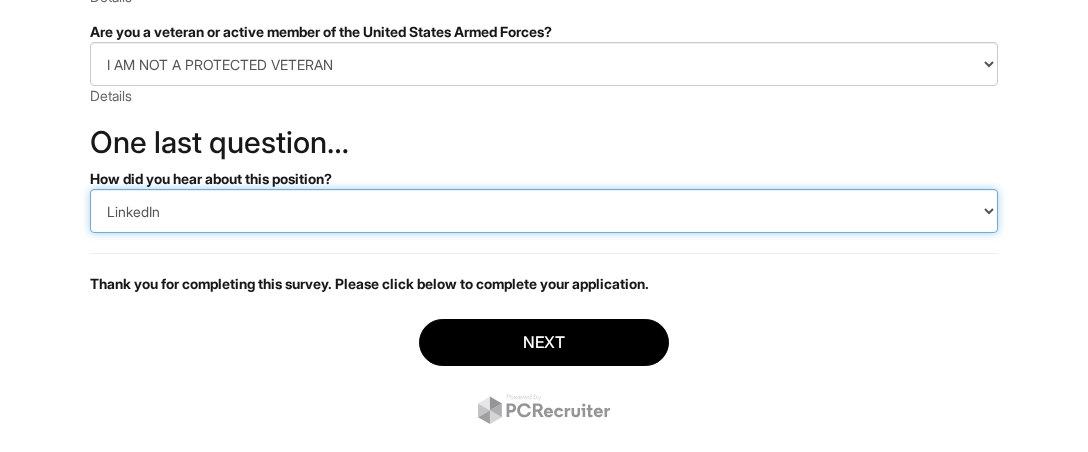 click on "LinkedIn" at bounding box center [0, 0] 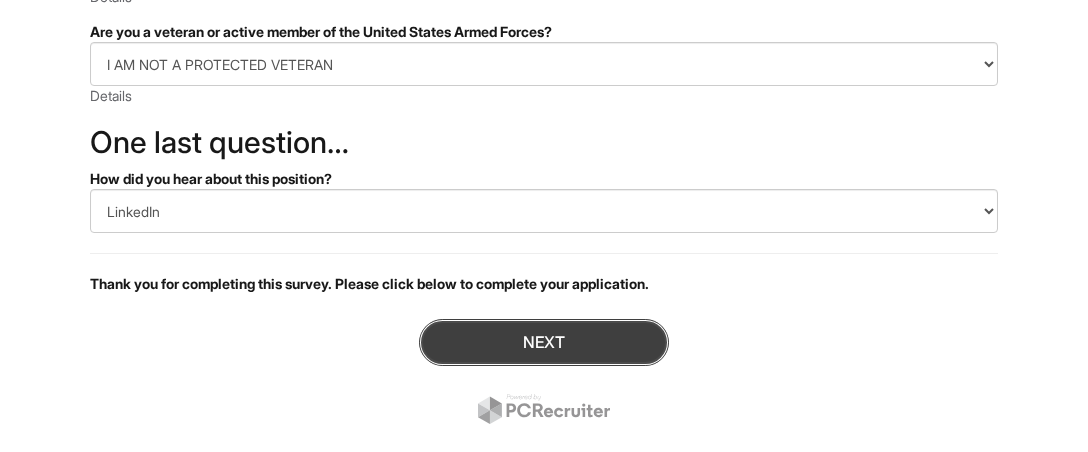 click on "Next" at bounding box center (544, 342) 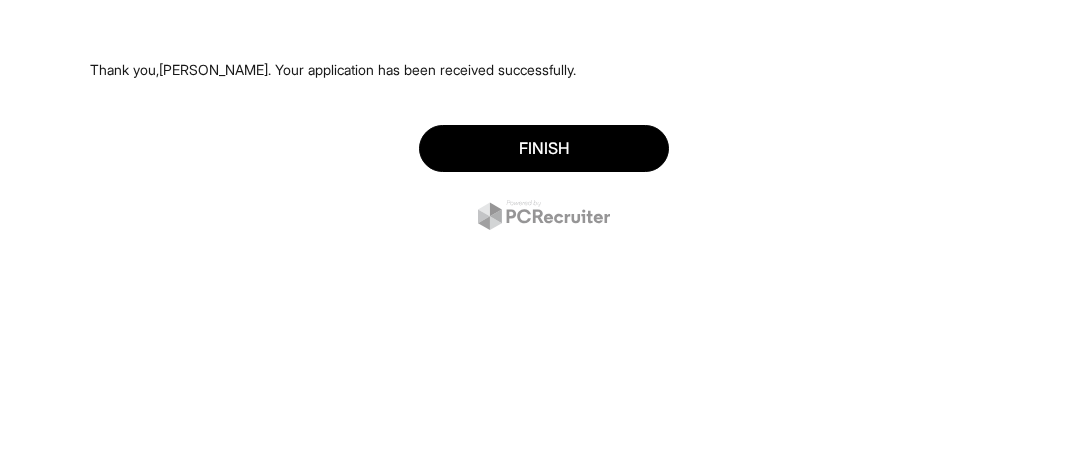 scroll, scrollTop: 0, scrollLeft: 0, axis: both 